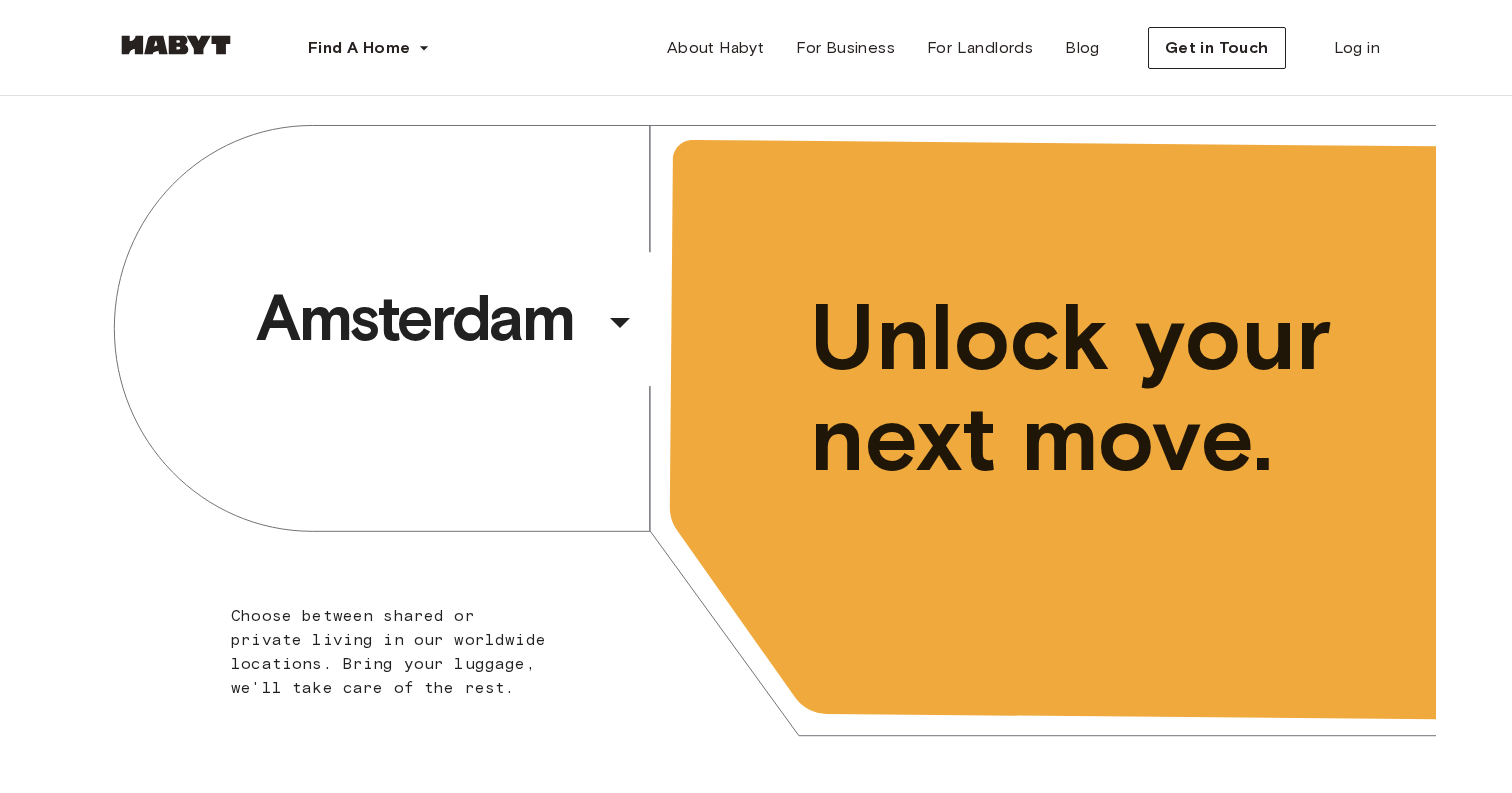 scroll, scrollTop: 0, scrollLeft: 0, axis: both 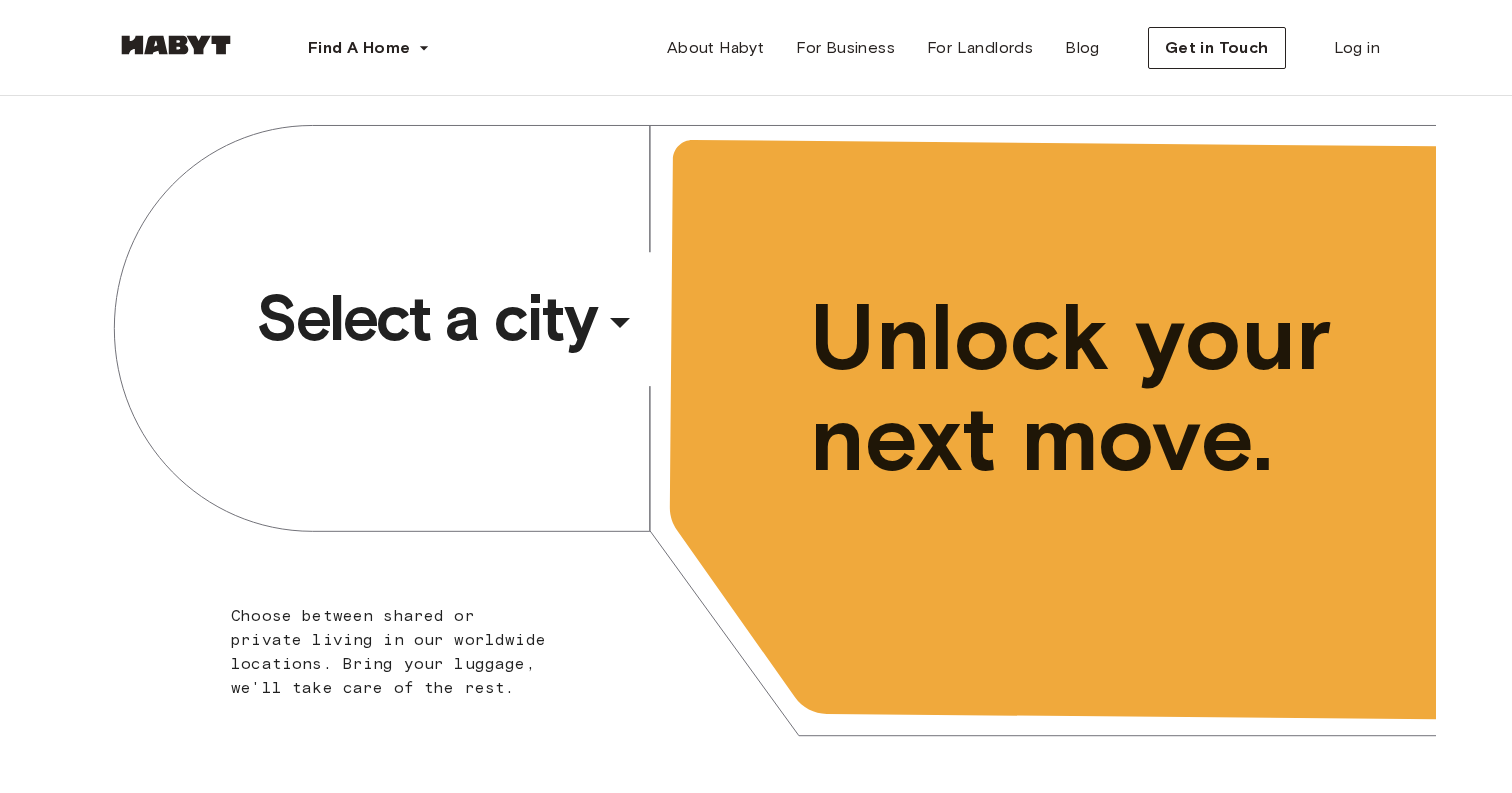 click on "​" at bounding box center (647, 338) 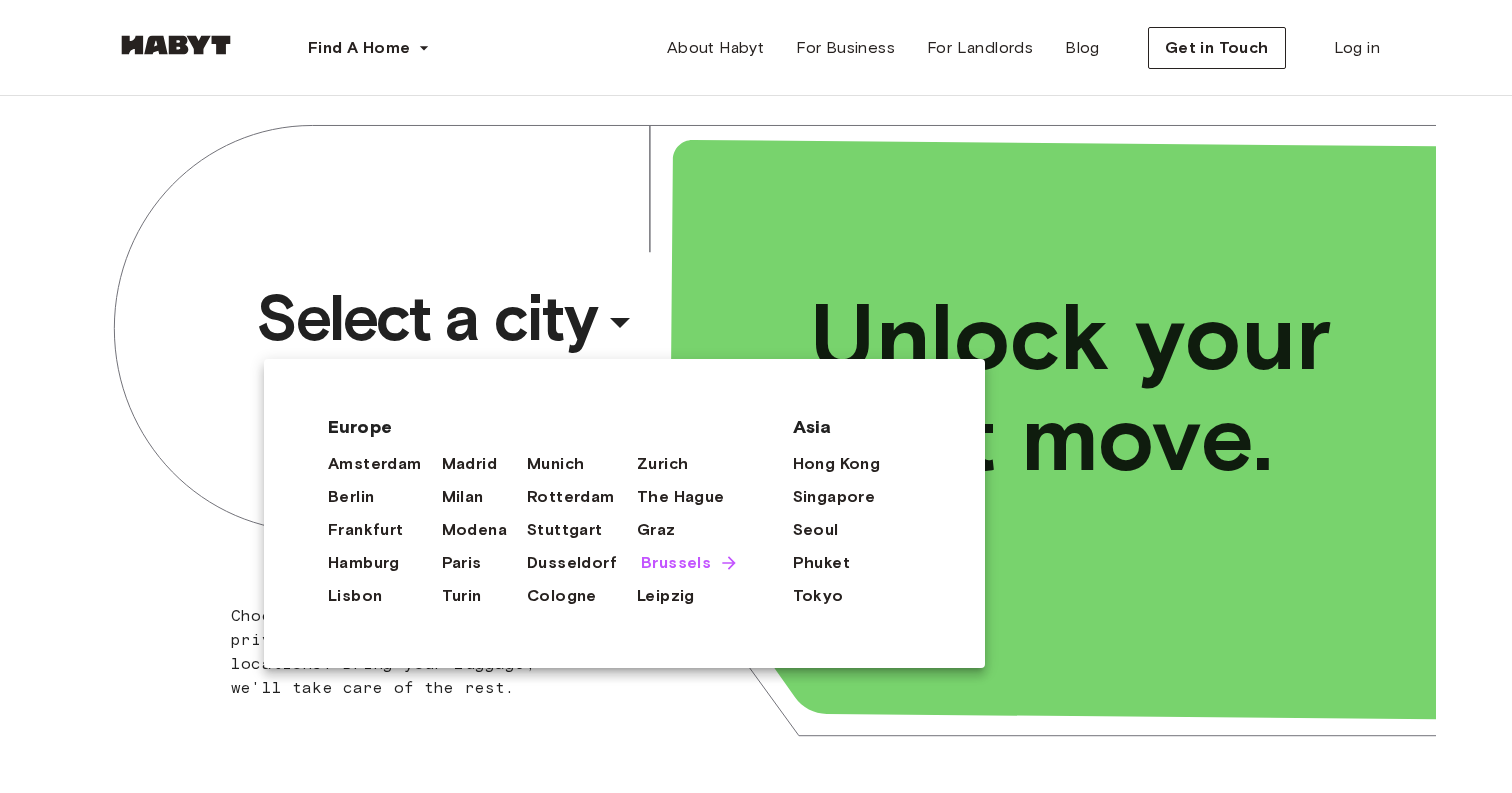 click on "Brussels" at bounding box center [676, 563] 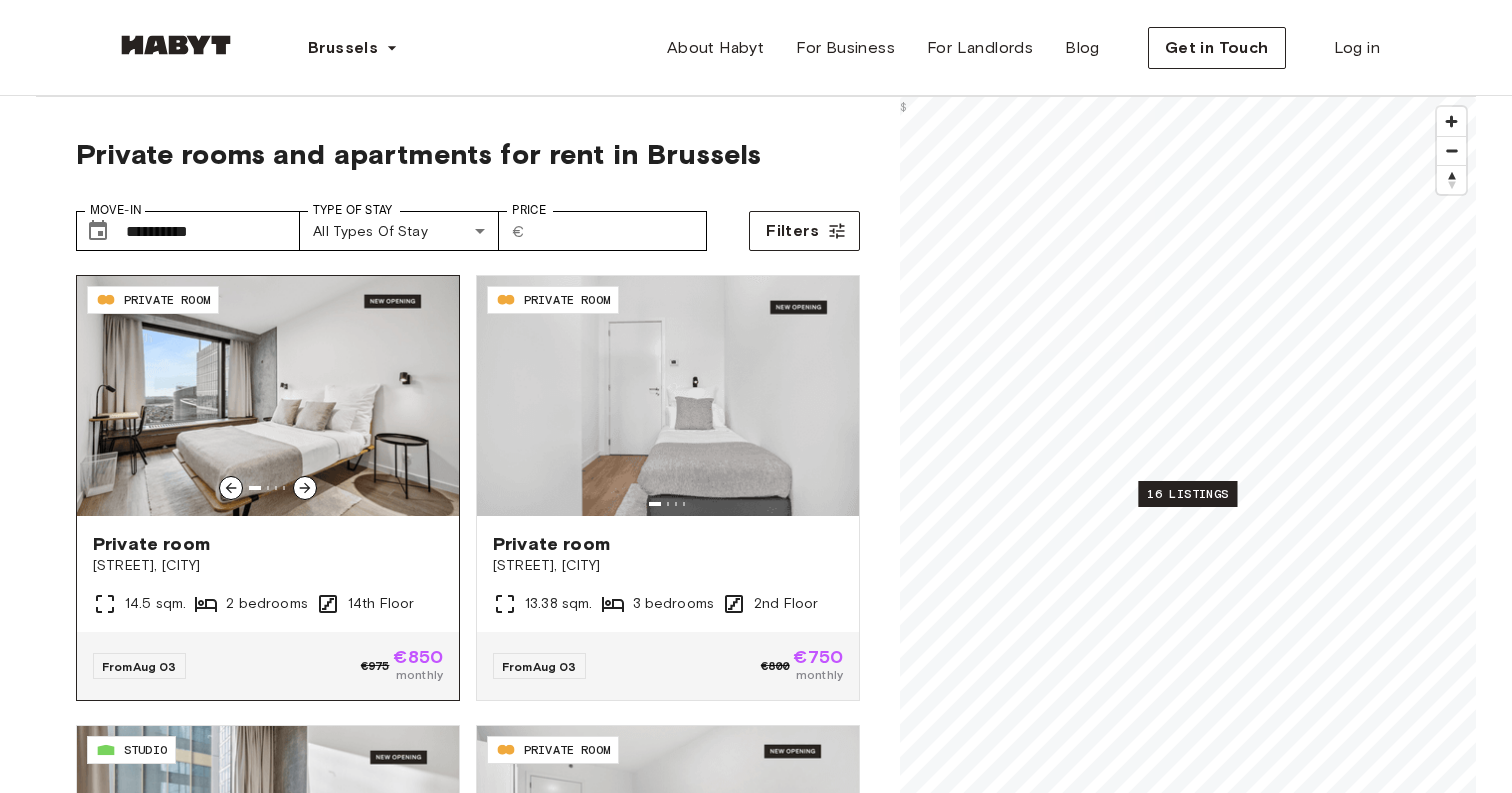 click 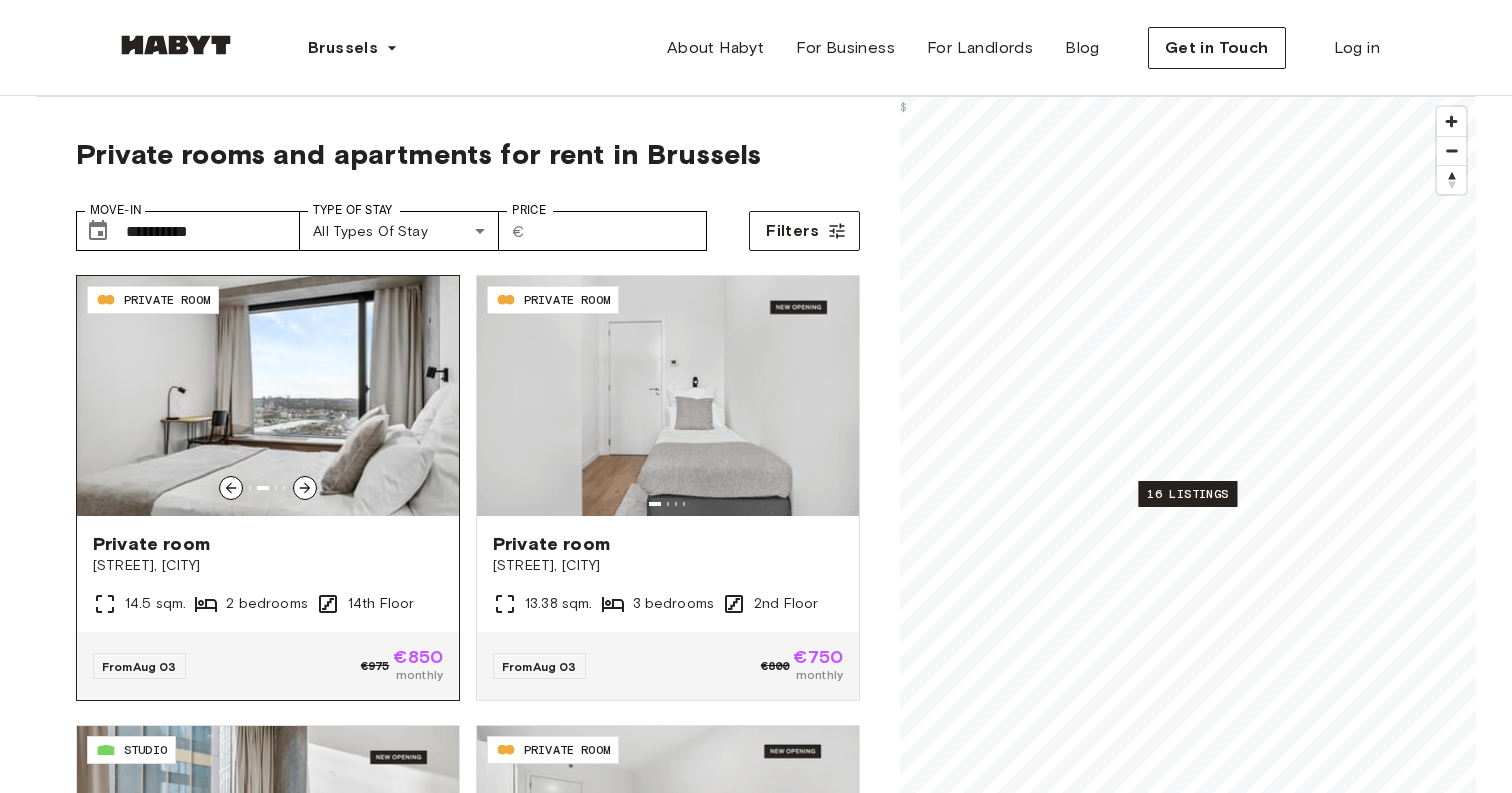 click 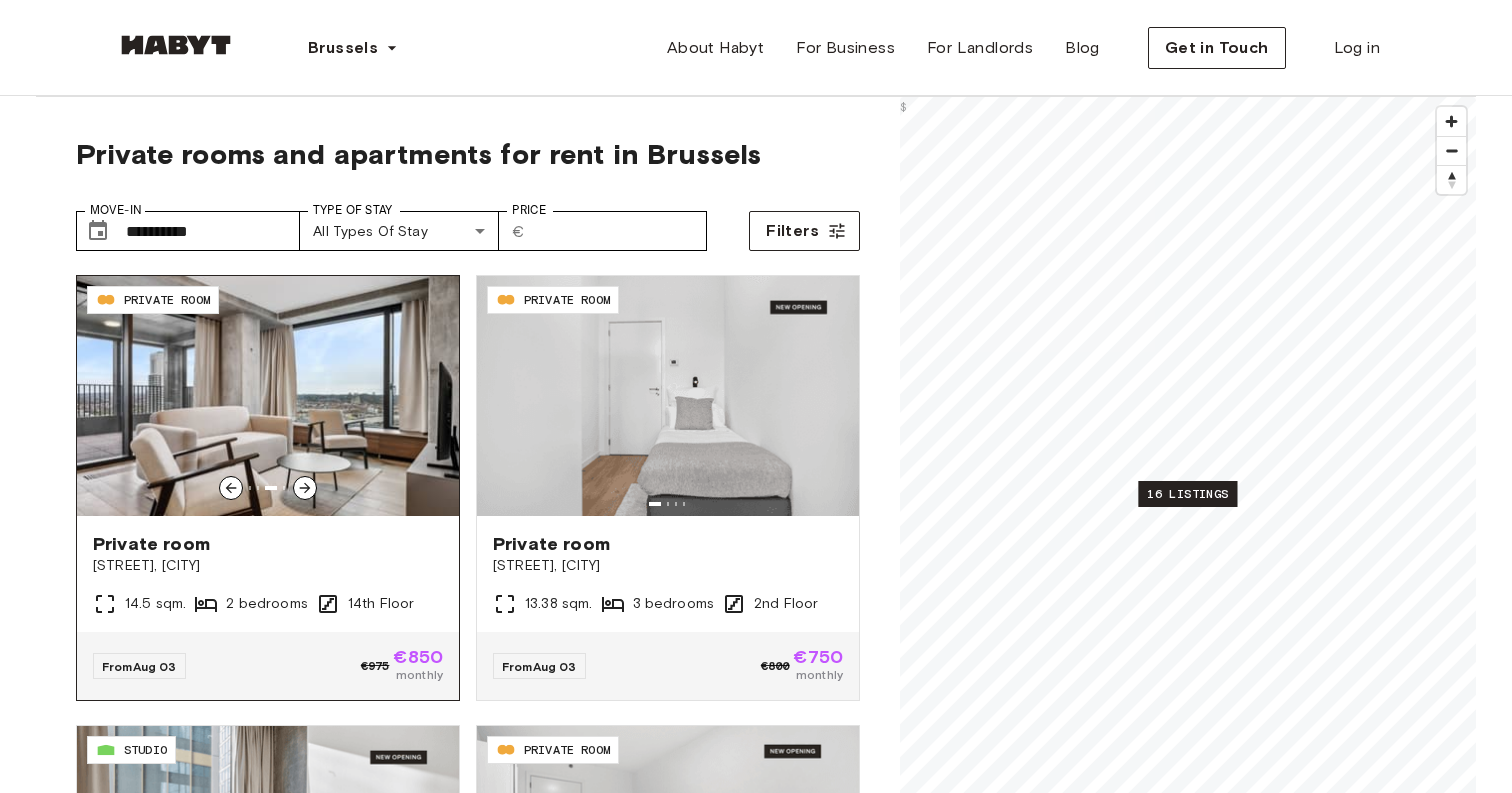click 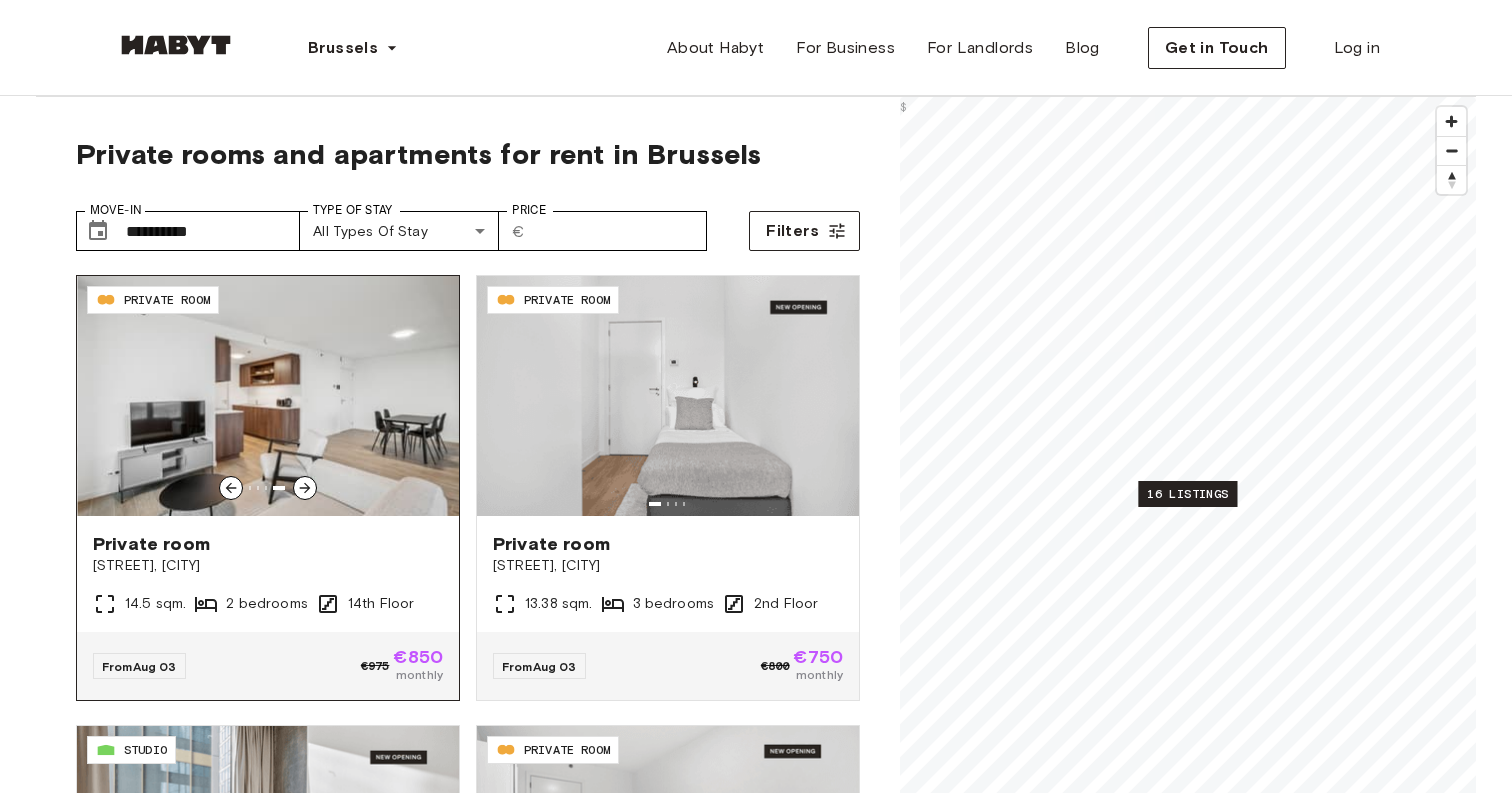 click 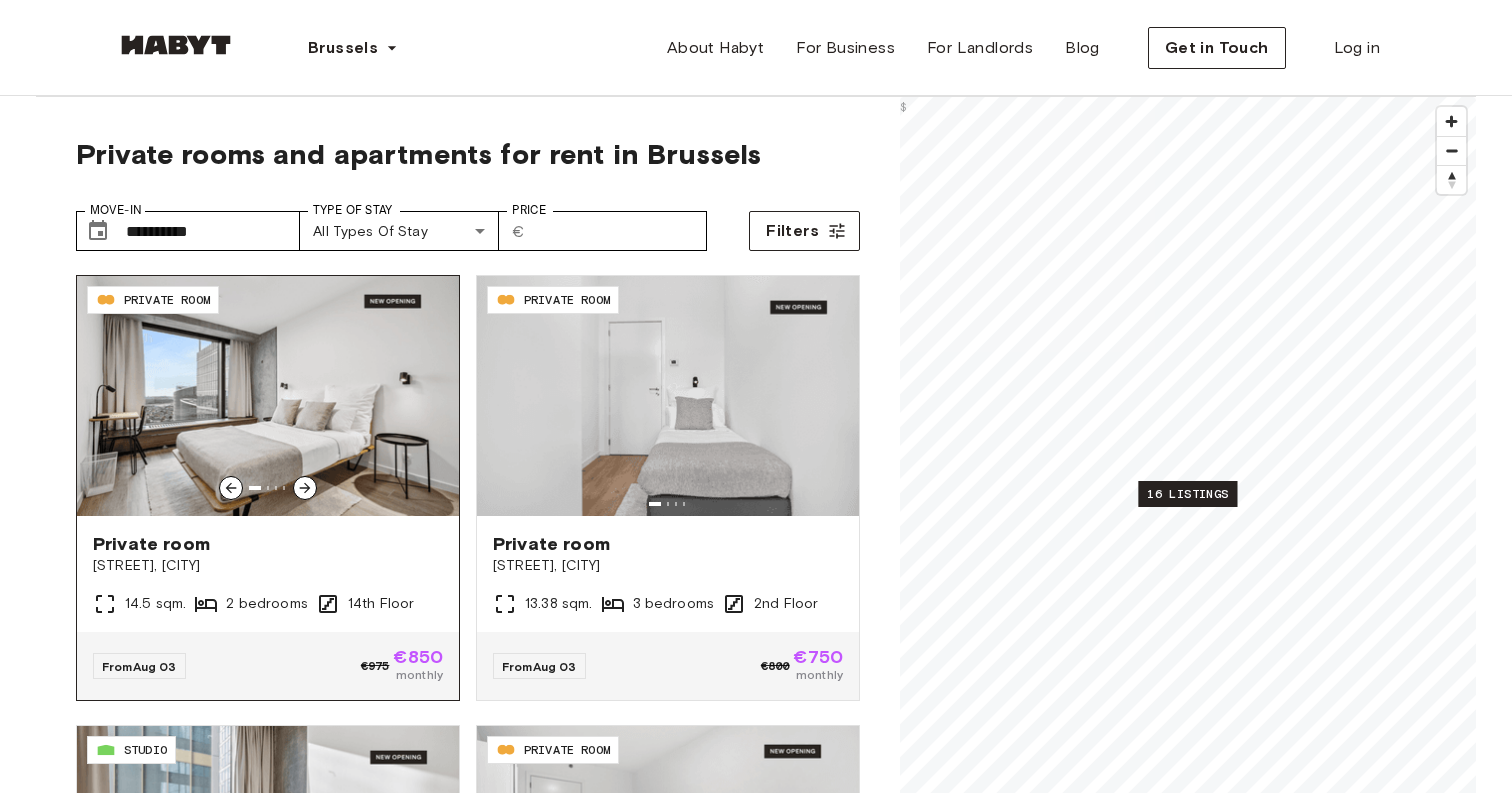click 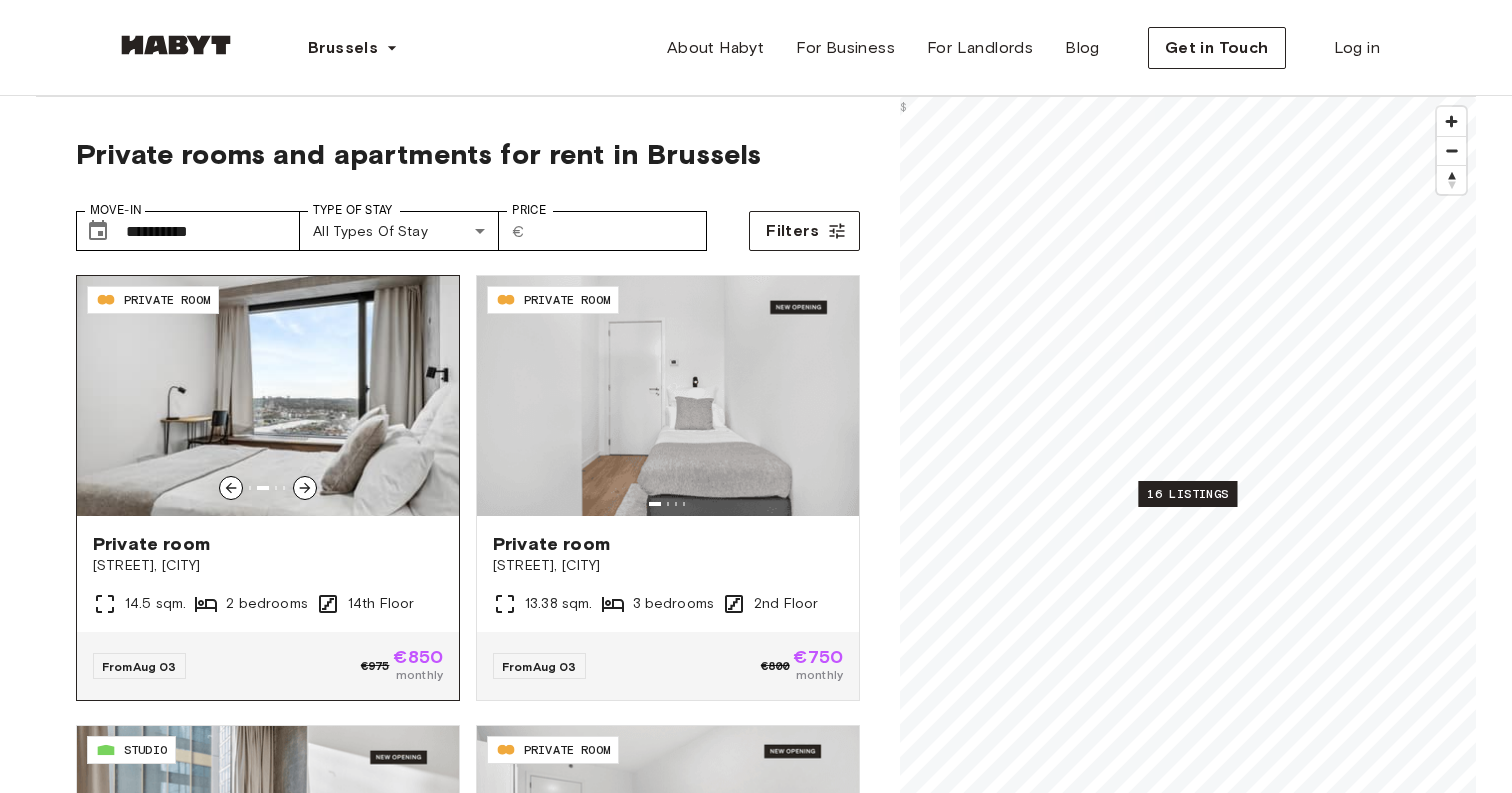 click 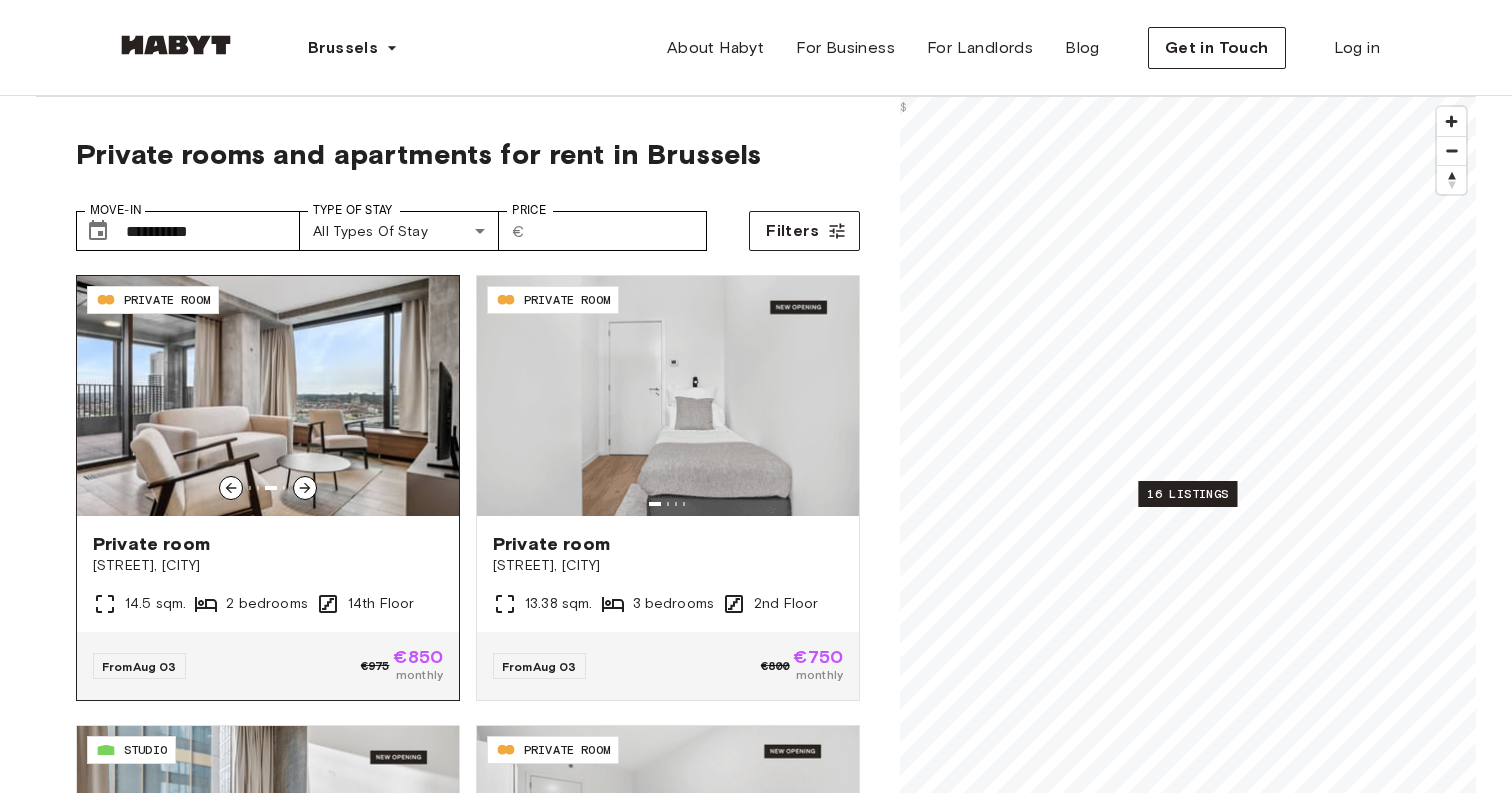click 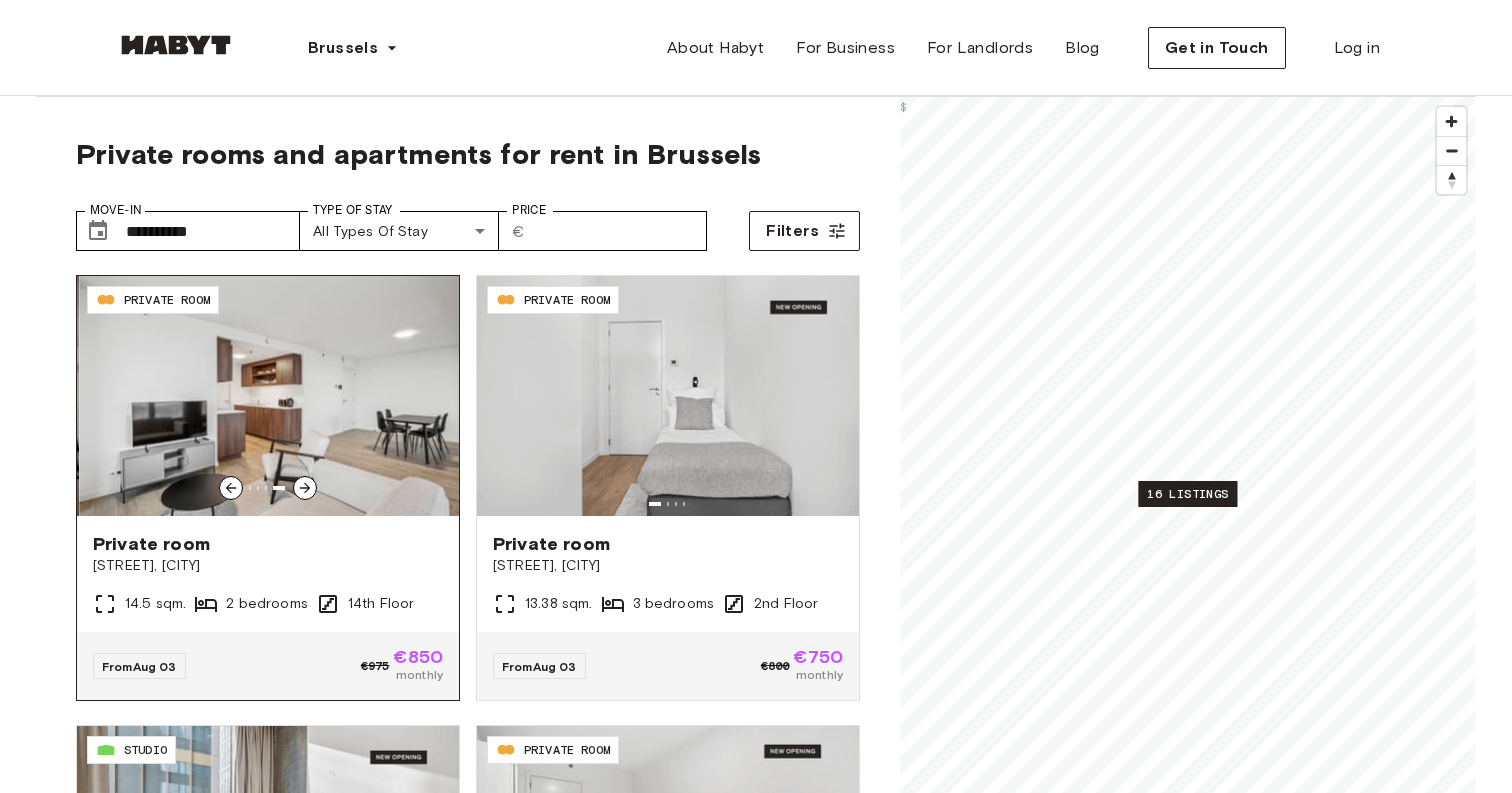 click 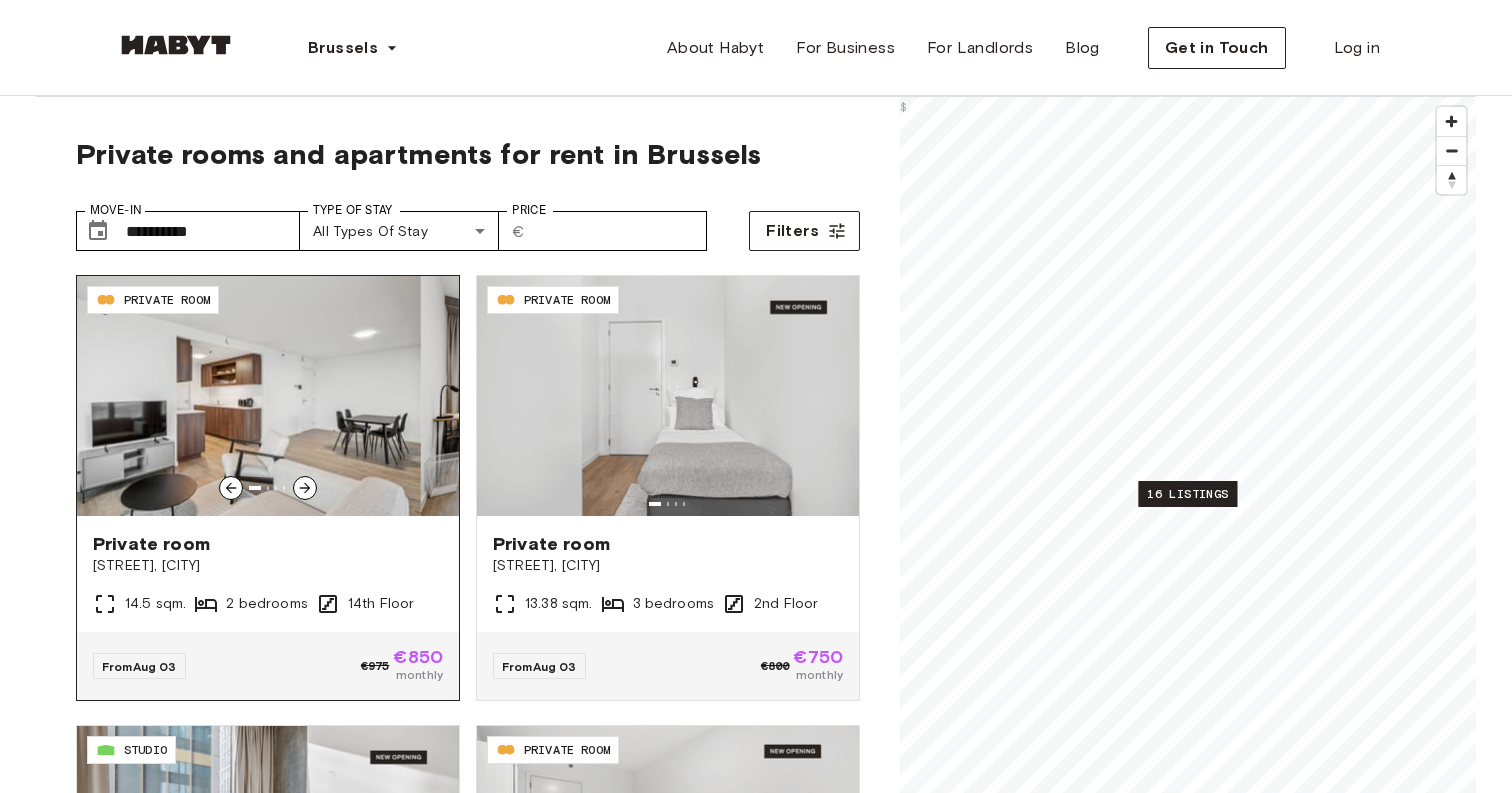 click 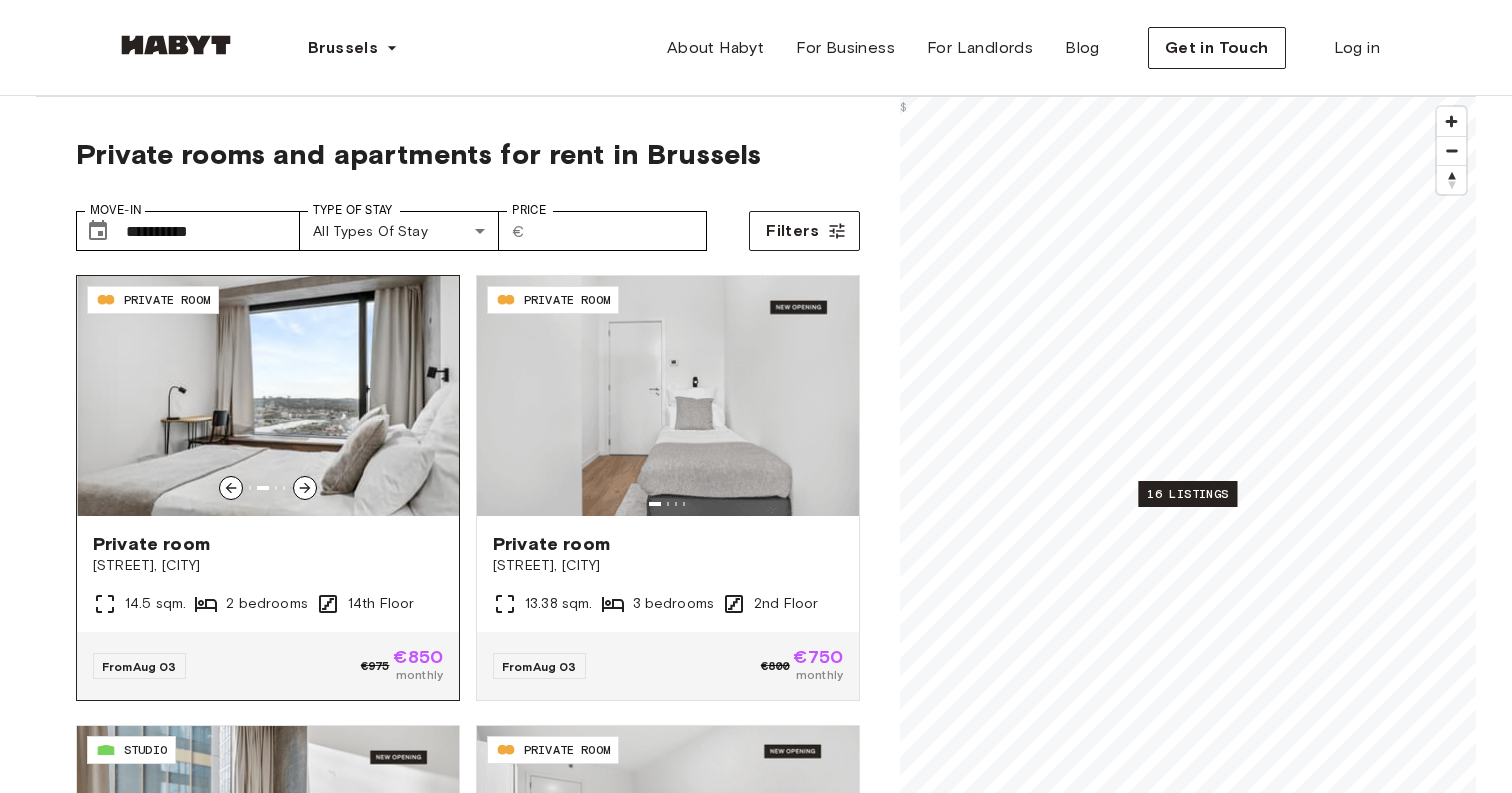 click 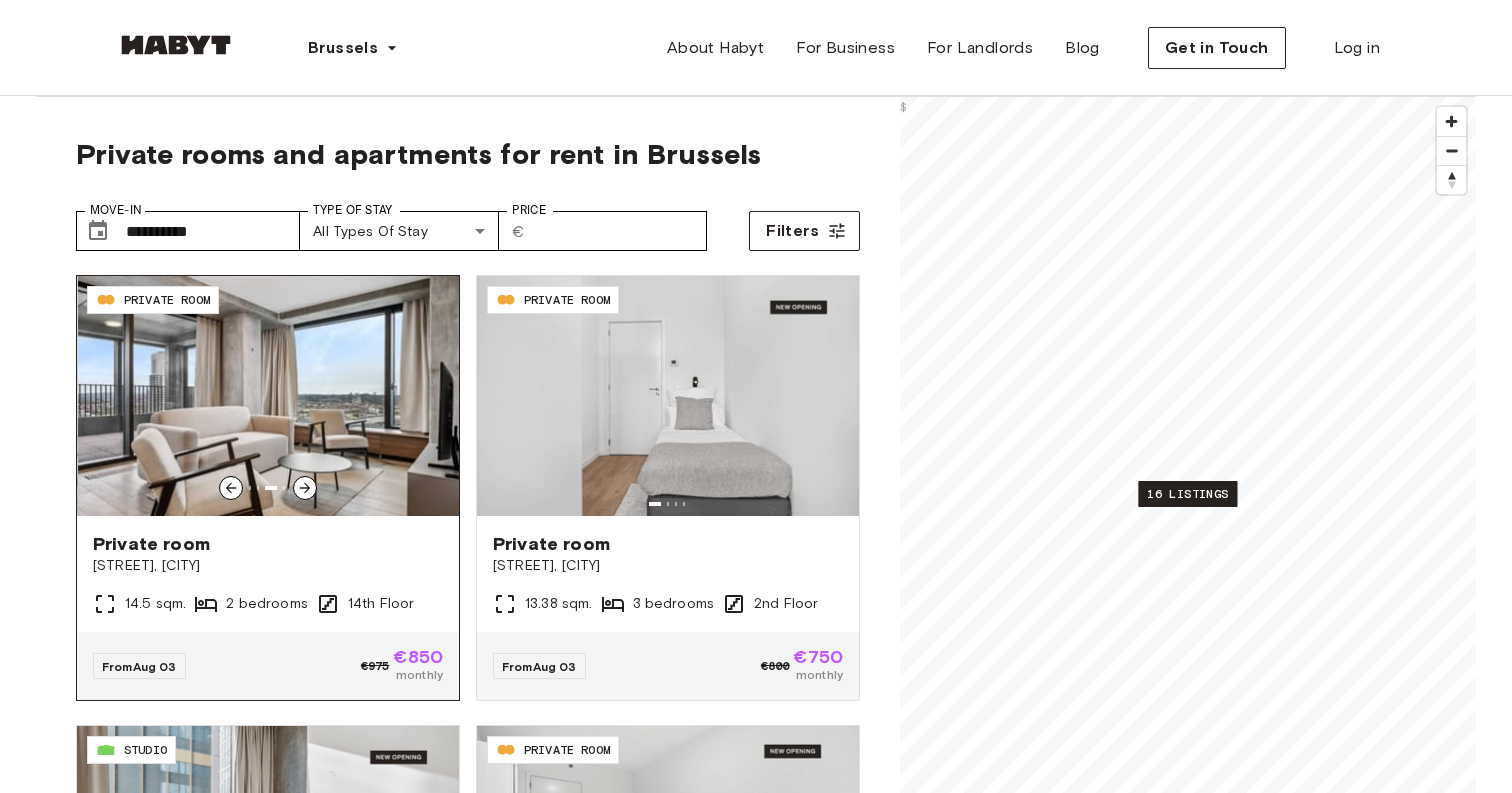click 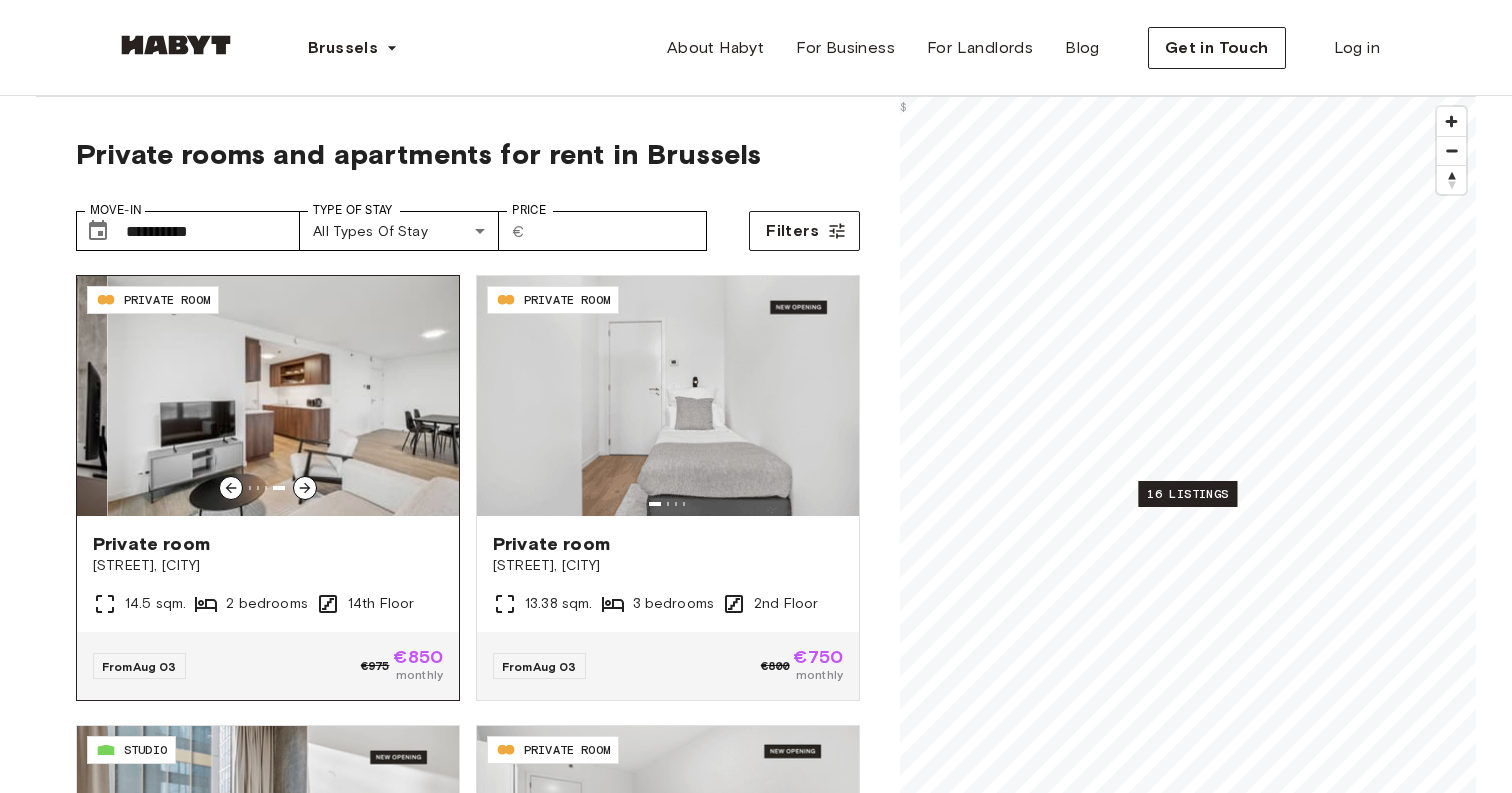 click 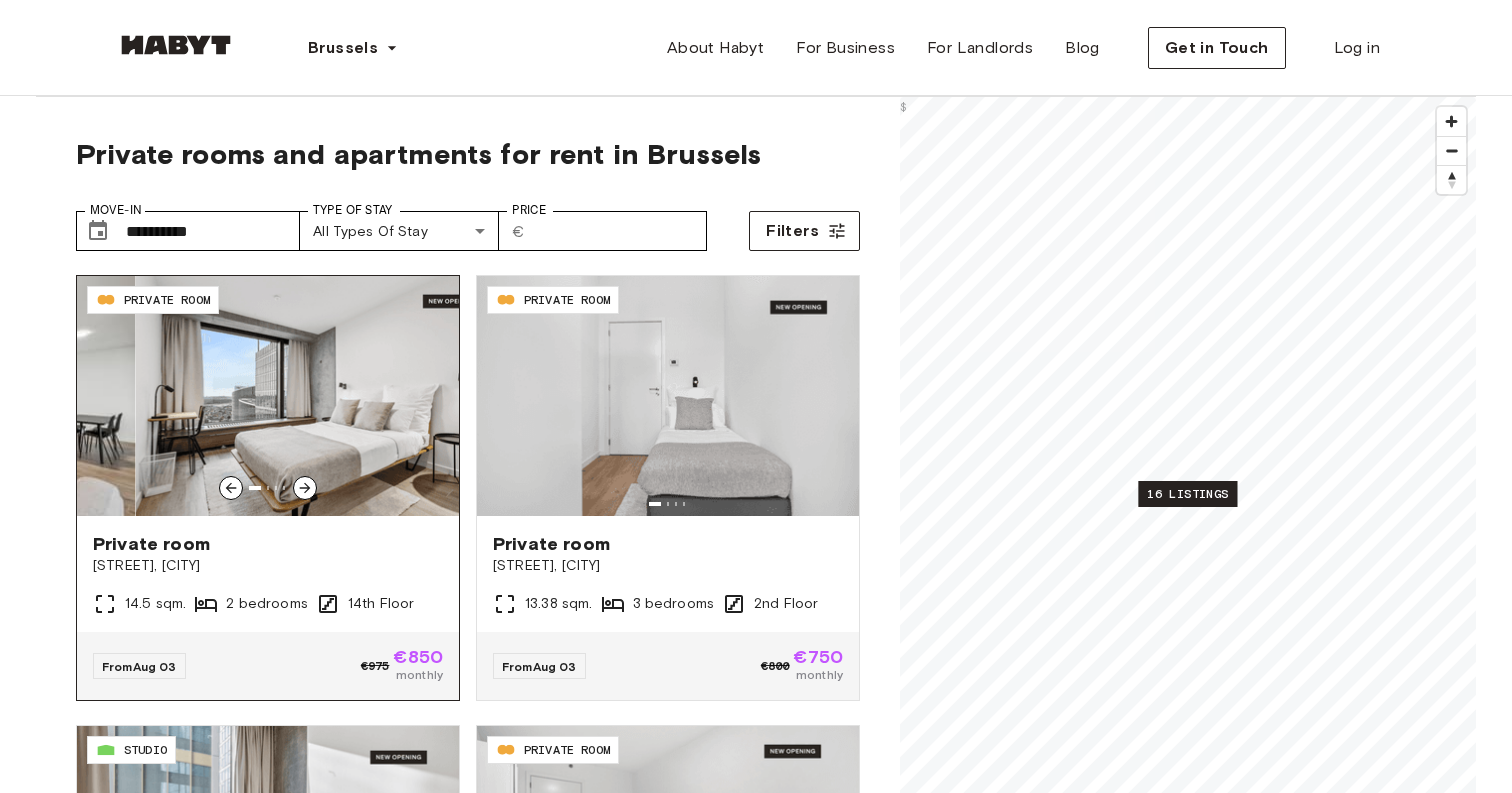 click 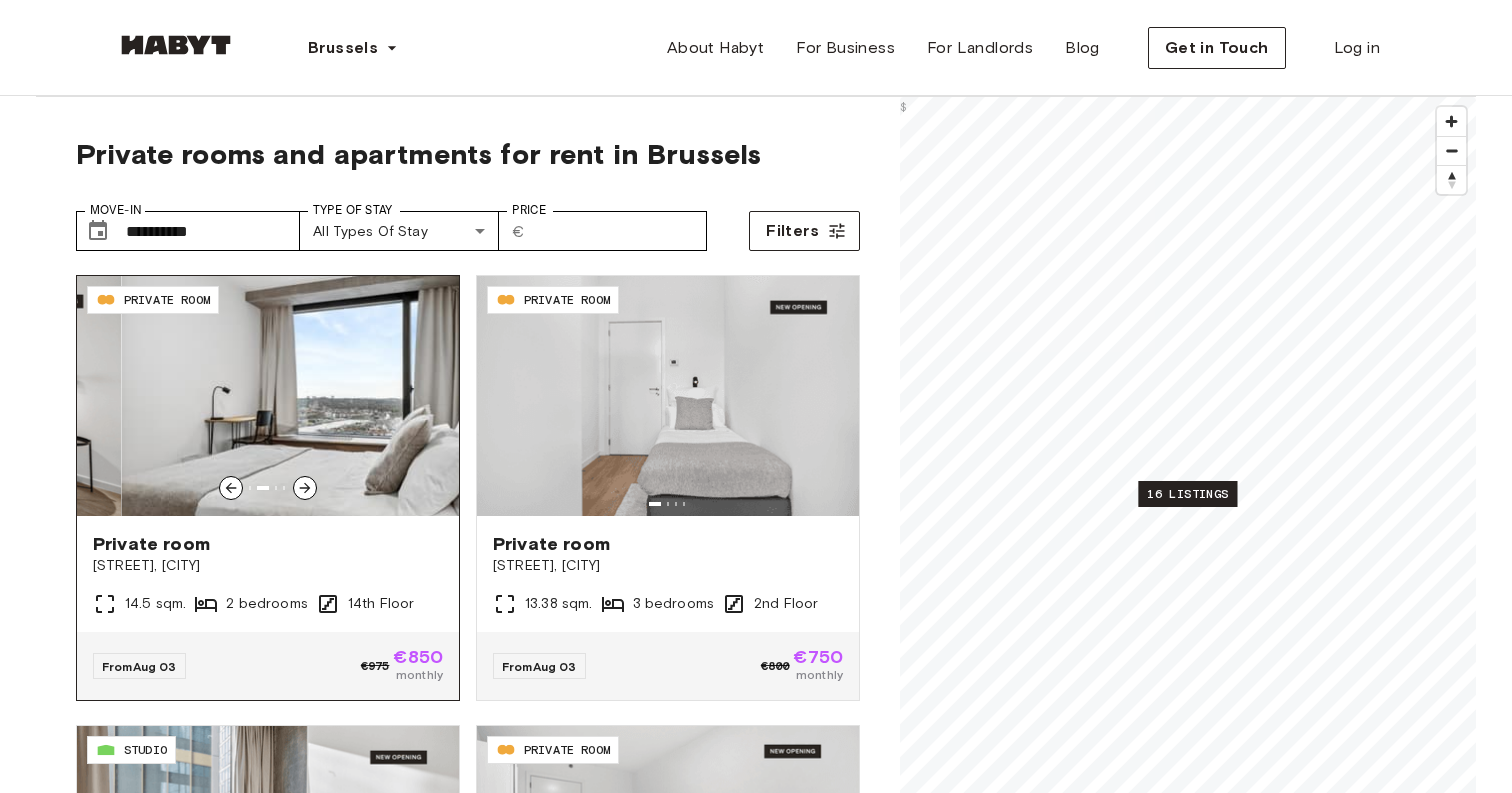 click 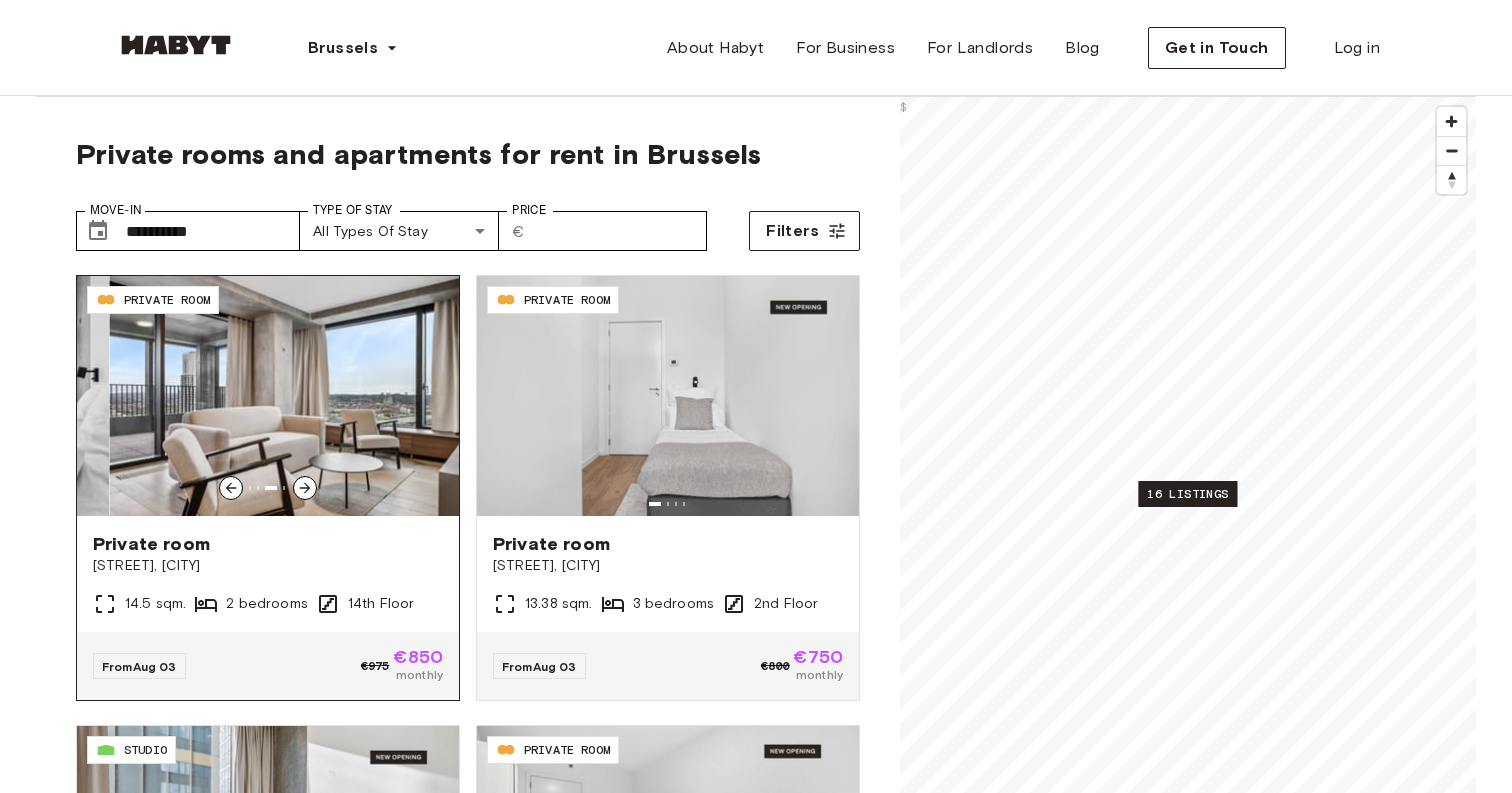 click 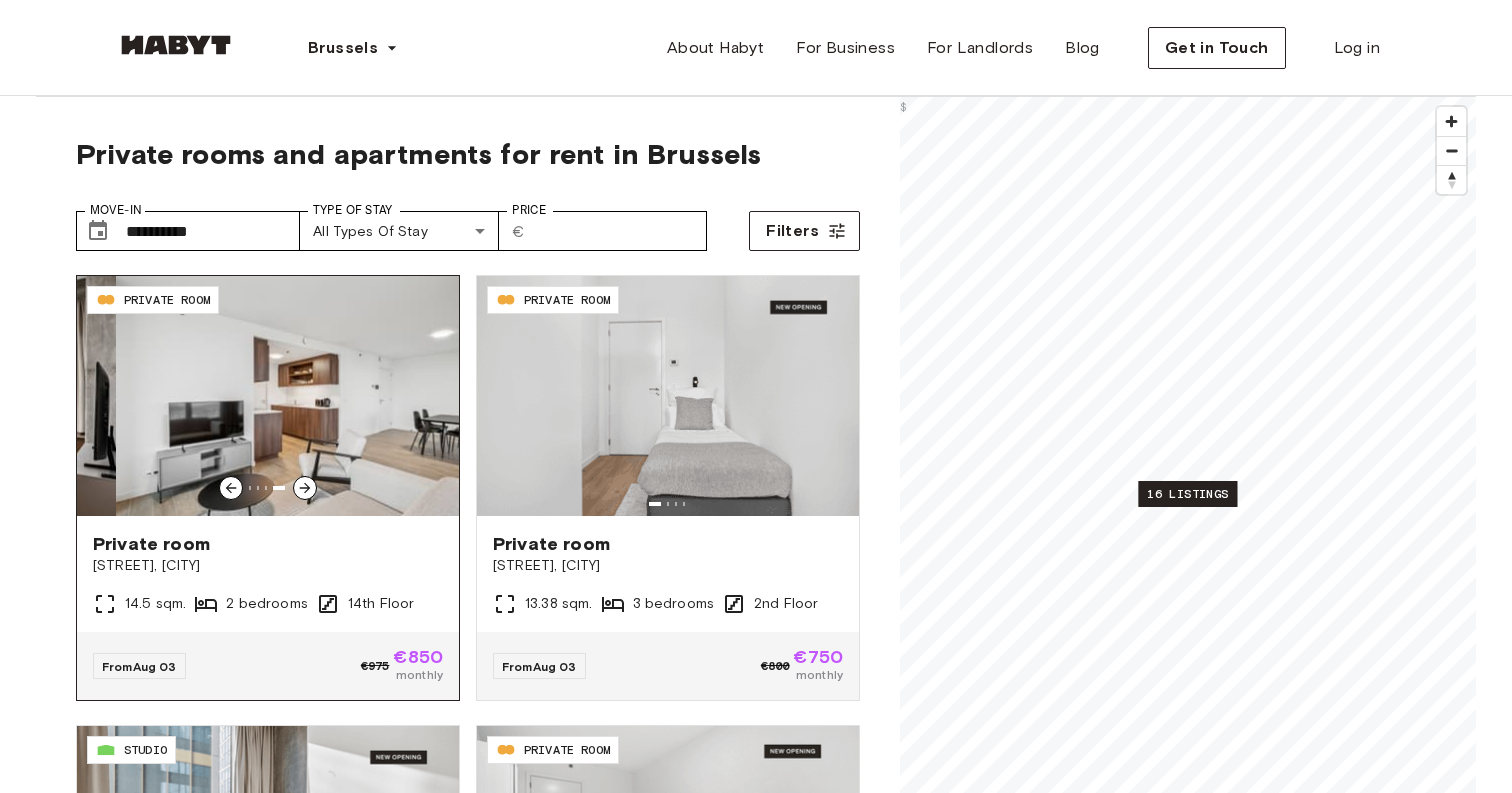 click 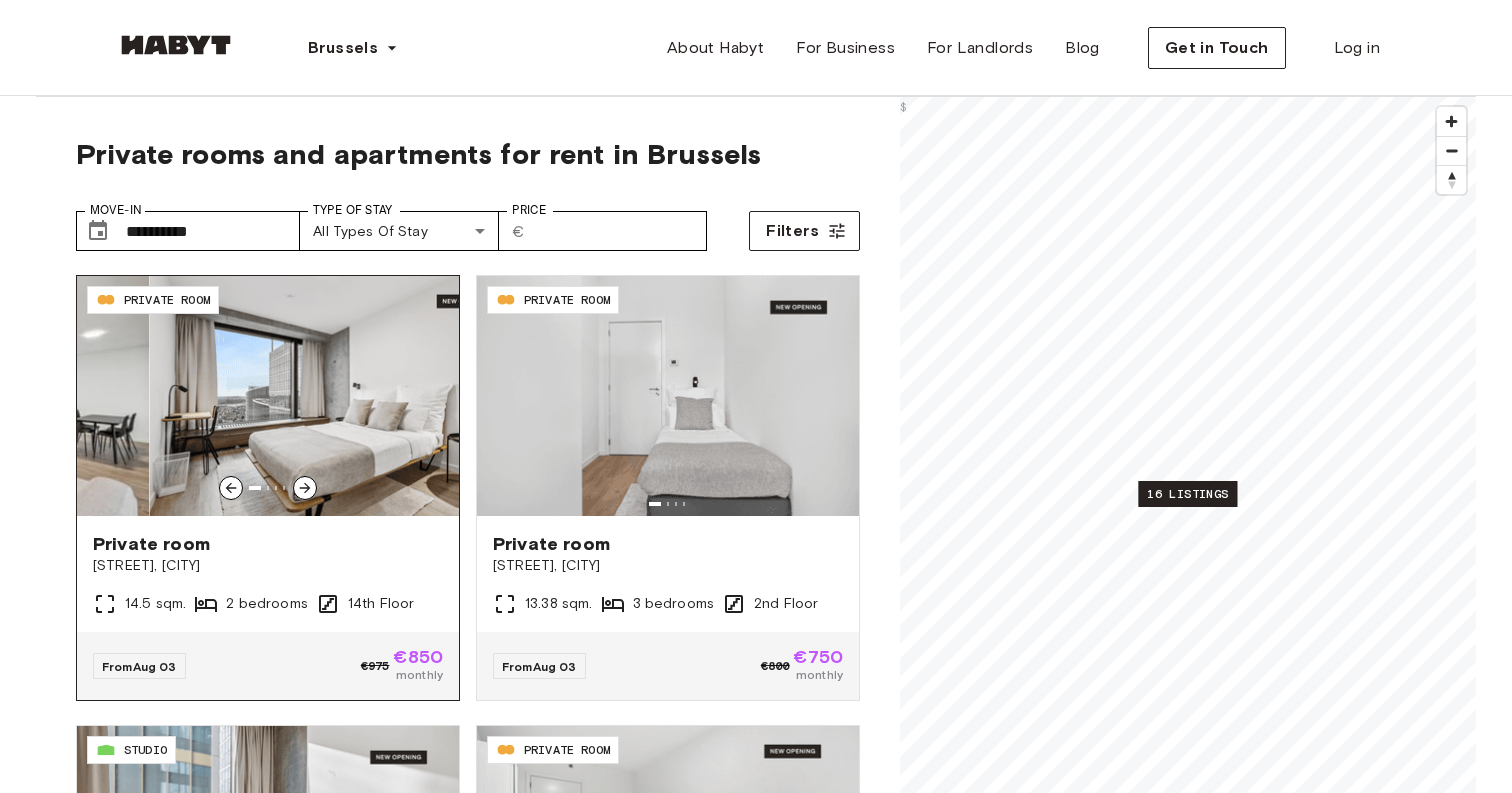 click 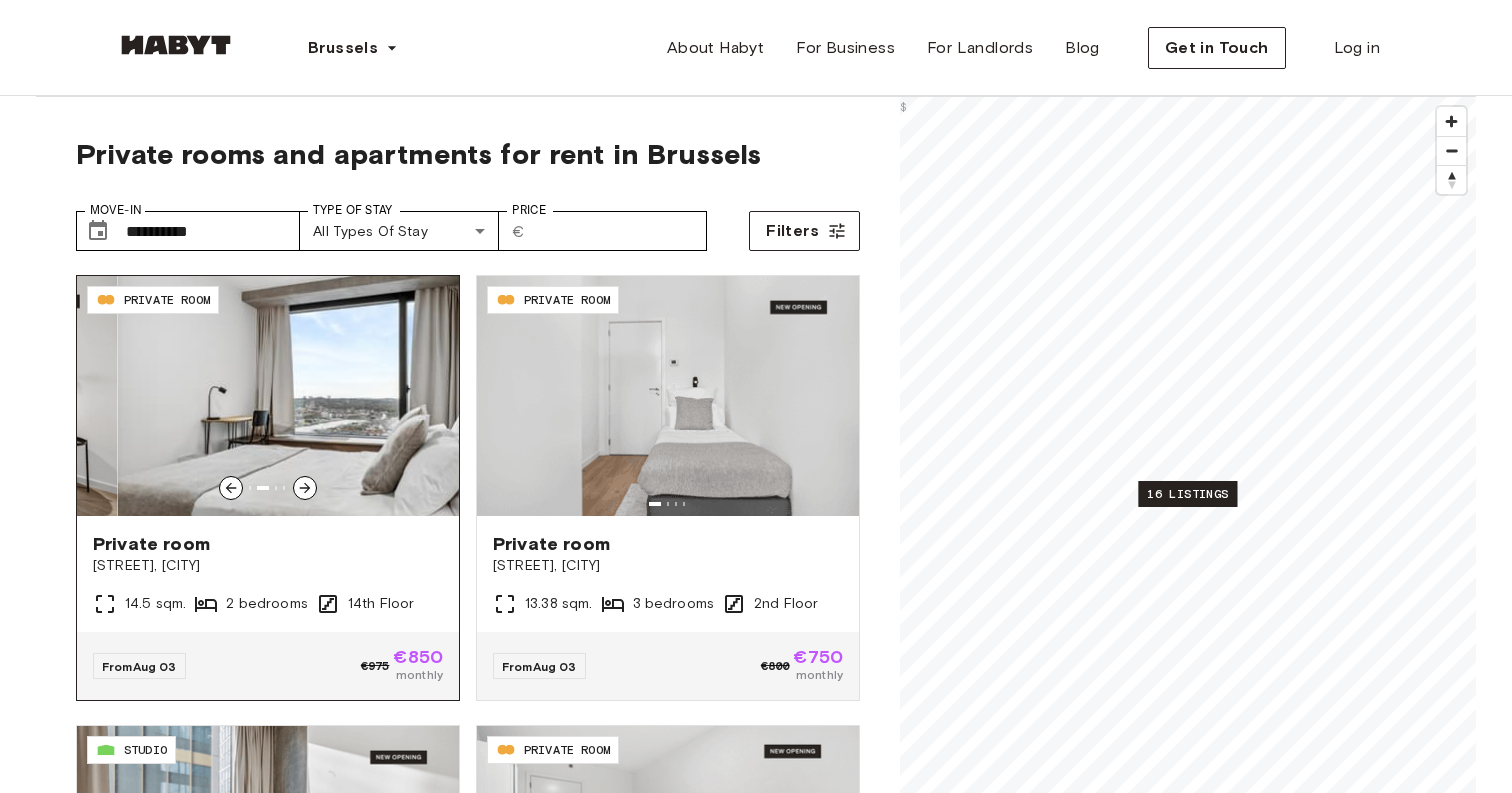 click 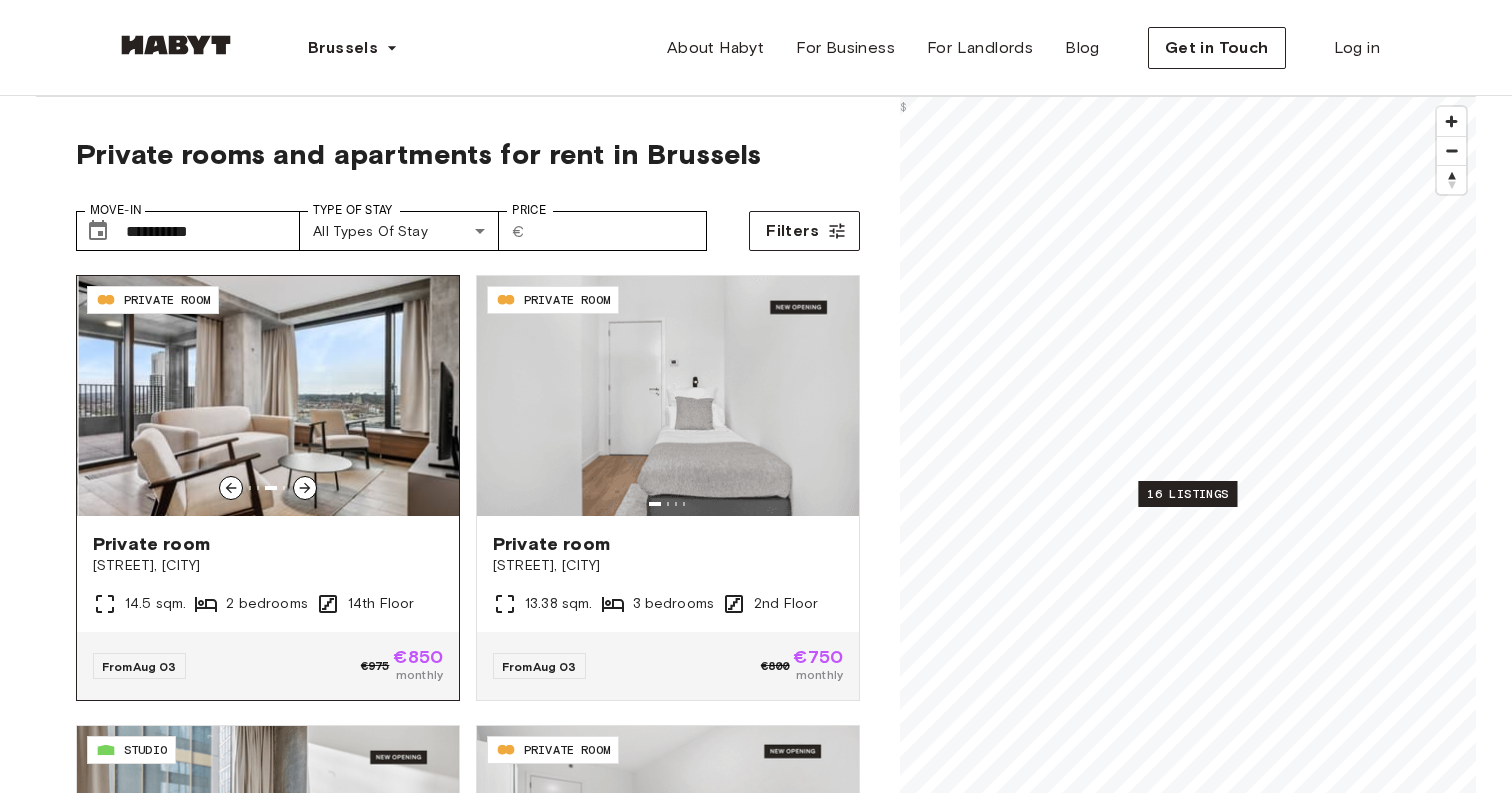 click 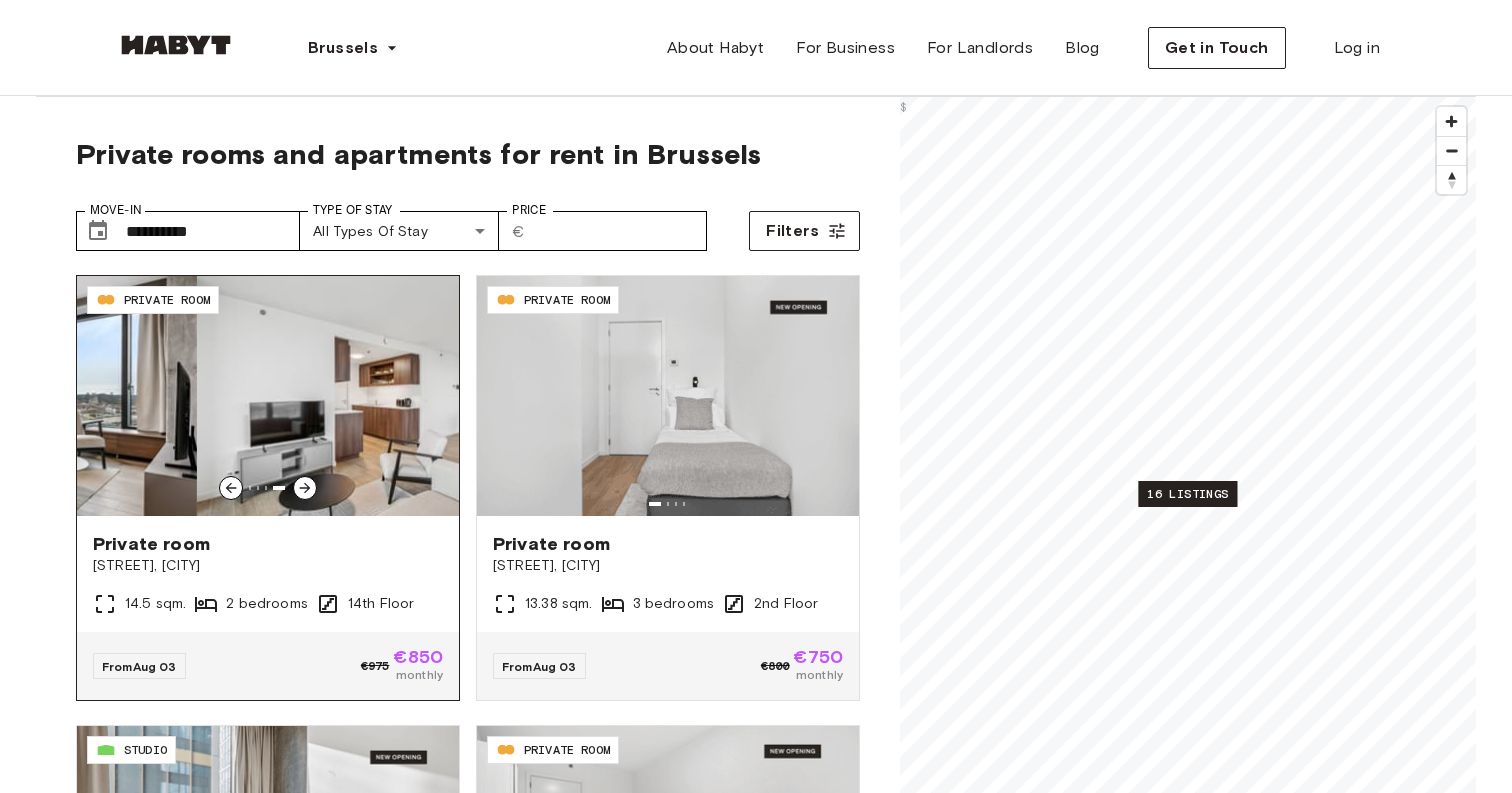 click 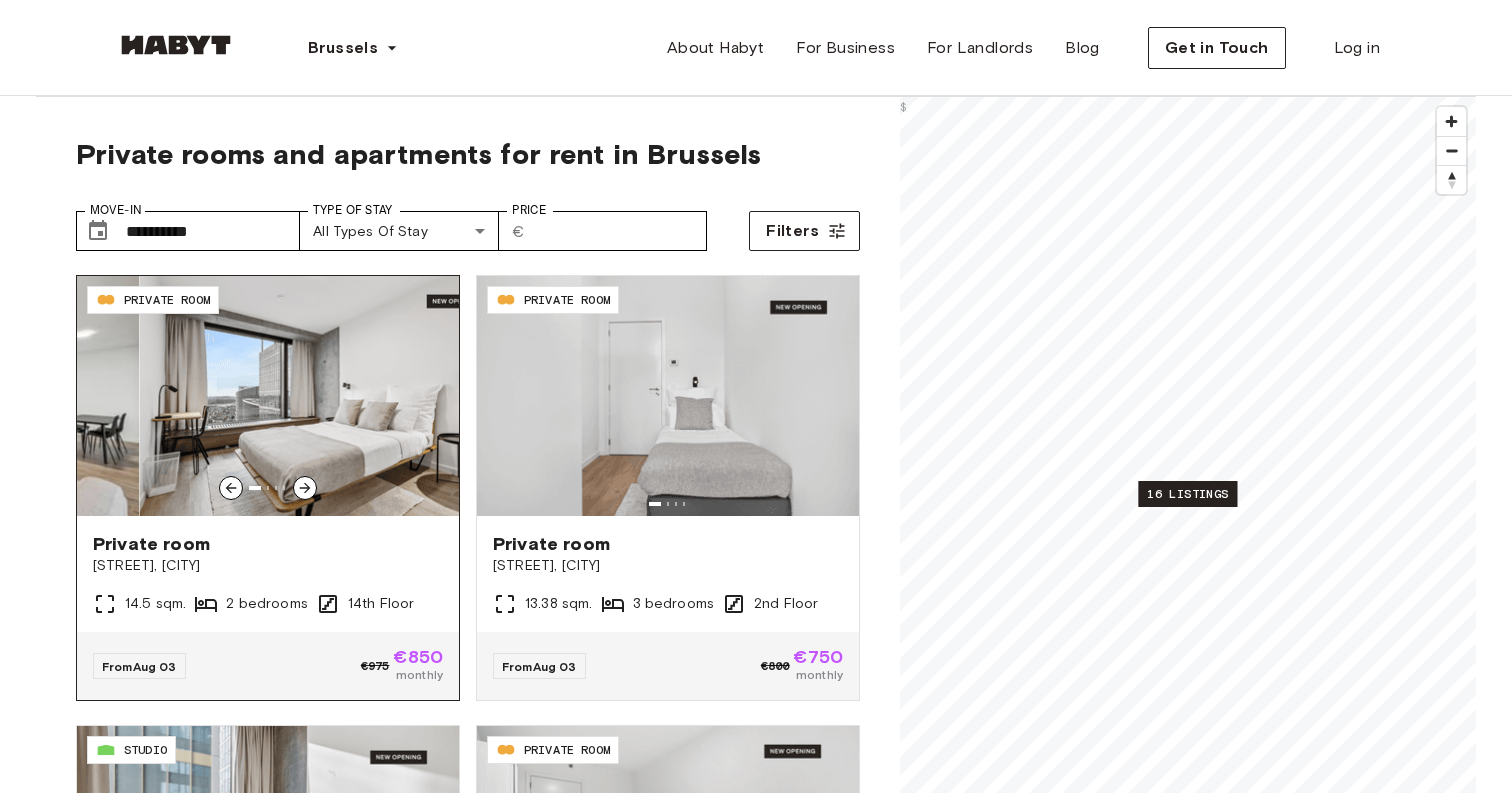 click 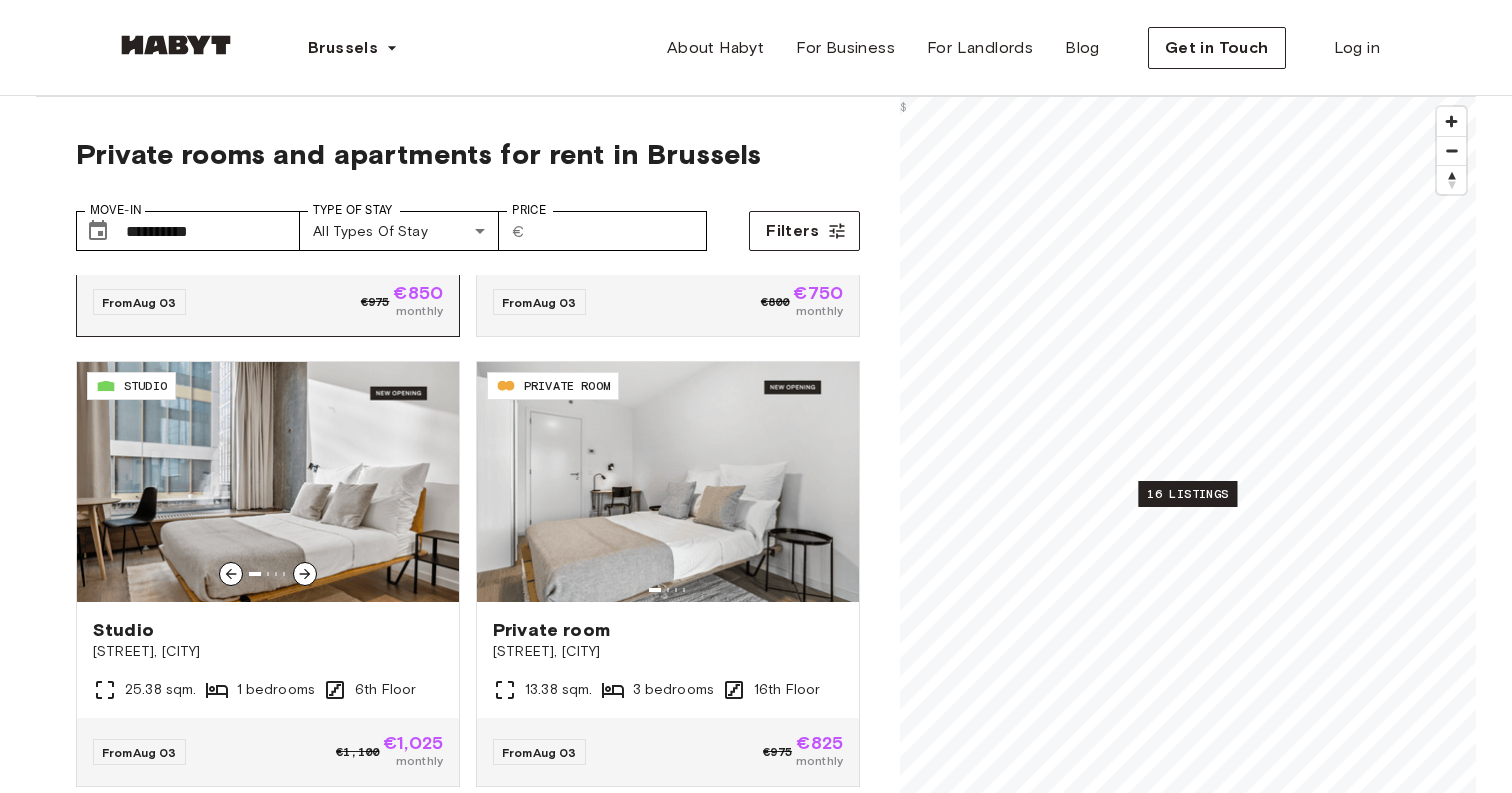 scroll, scrollTop: 392, scrollLeft: 0, axis: vertical 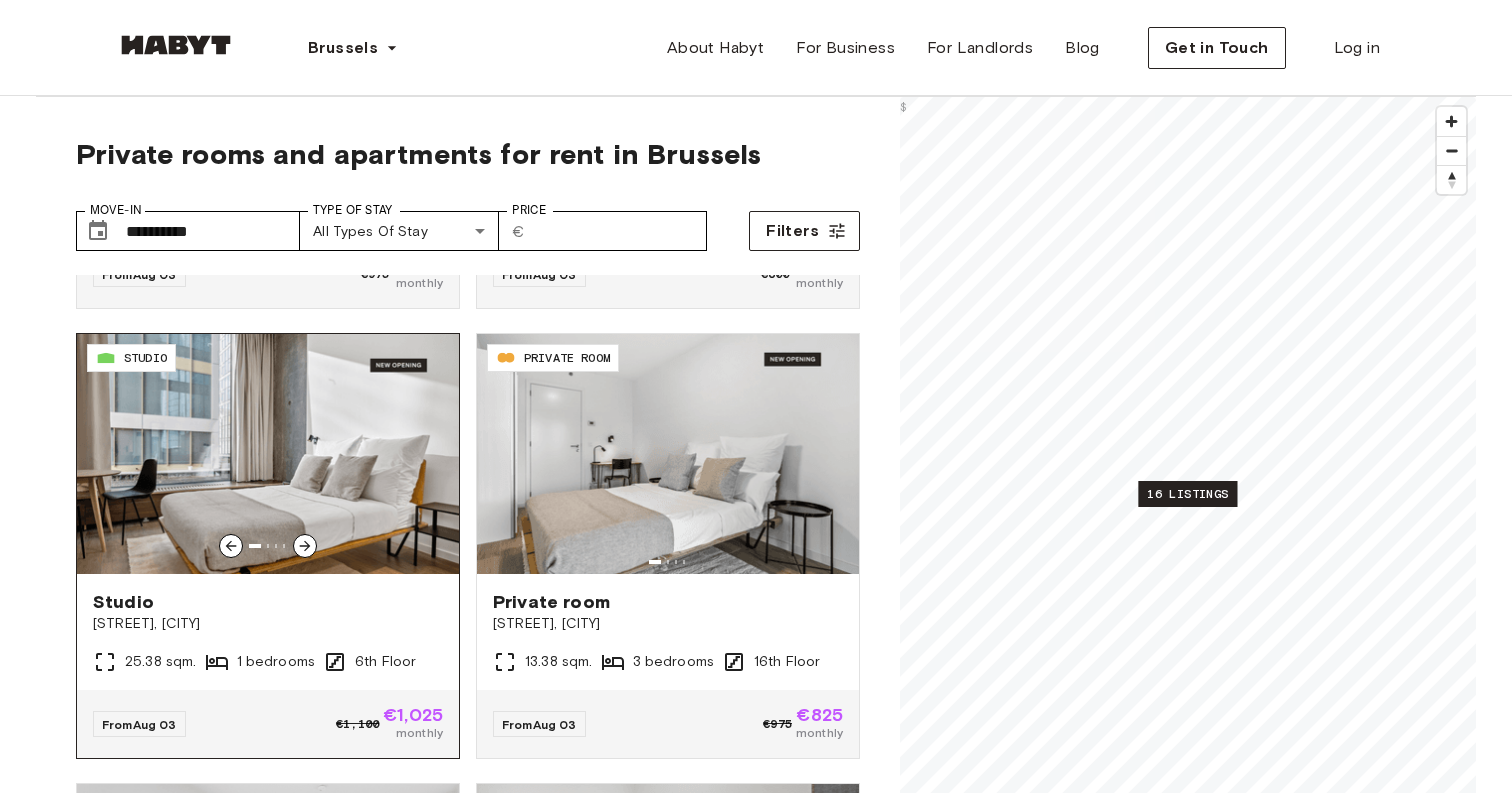 click 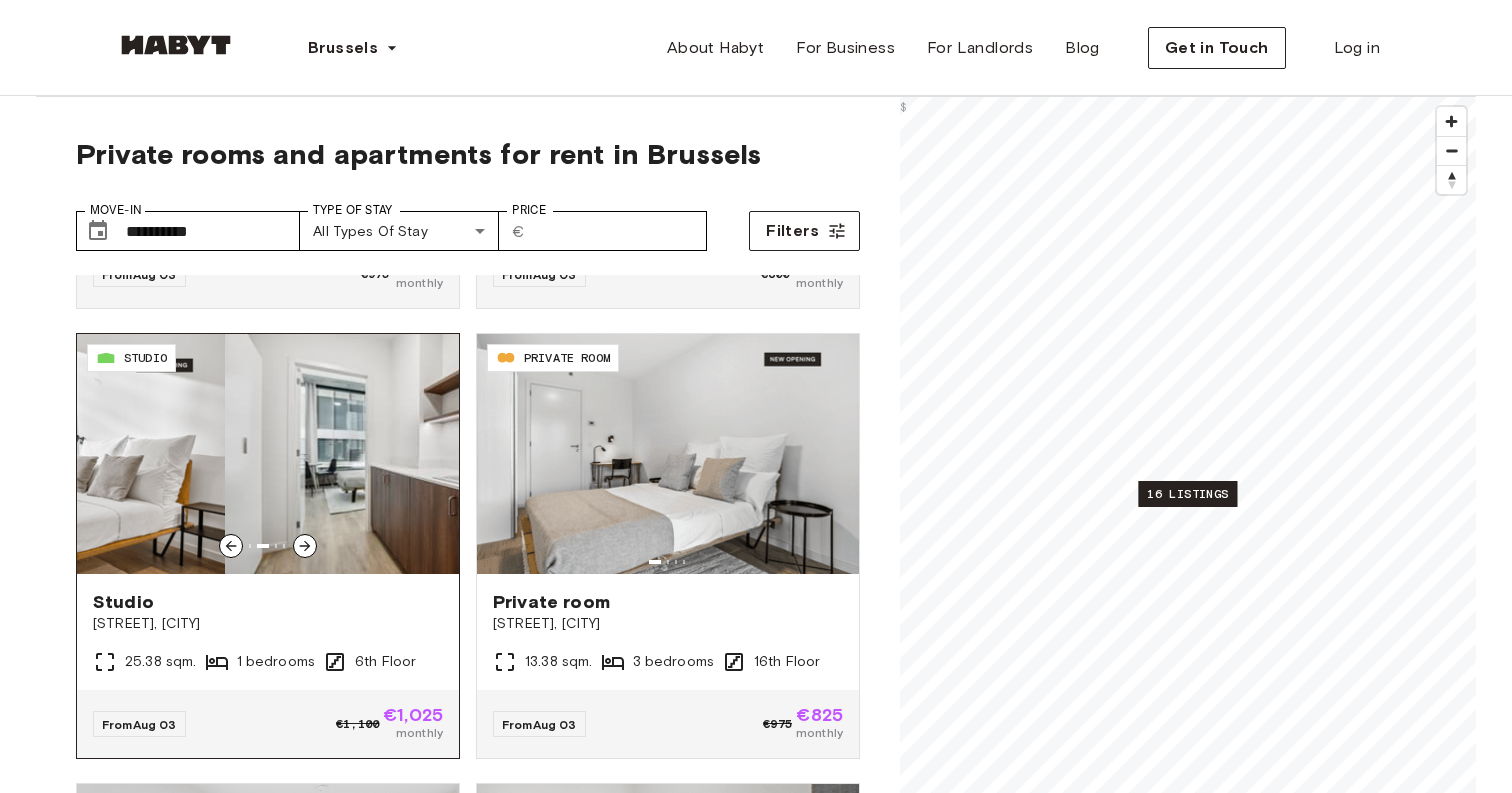 click 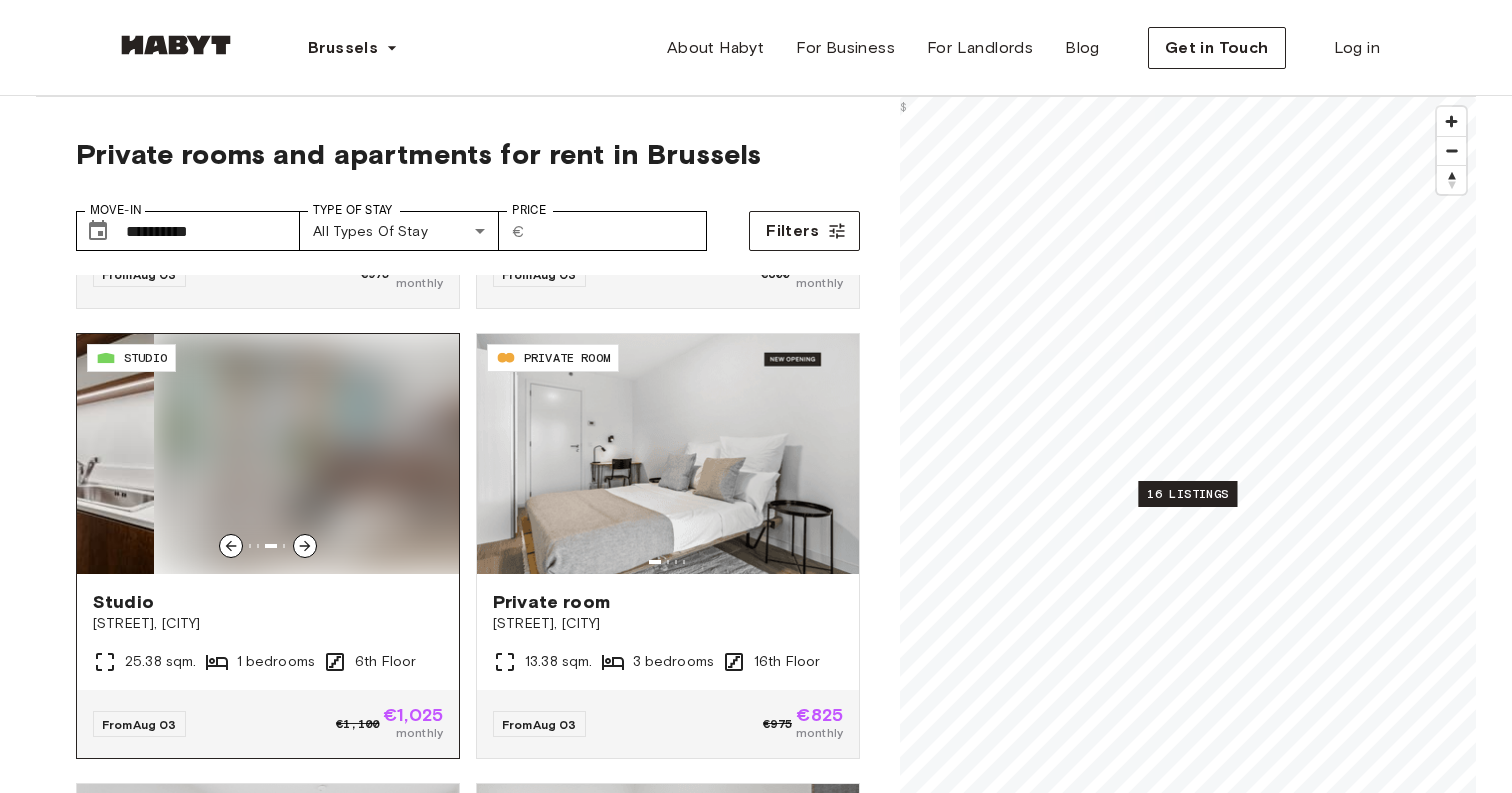 click 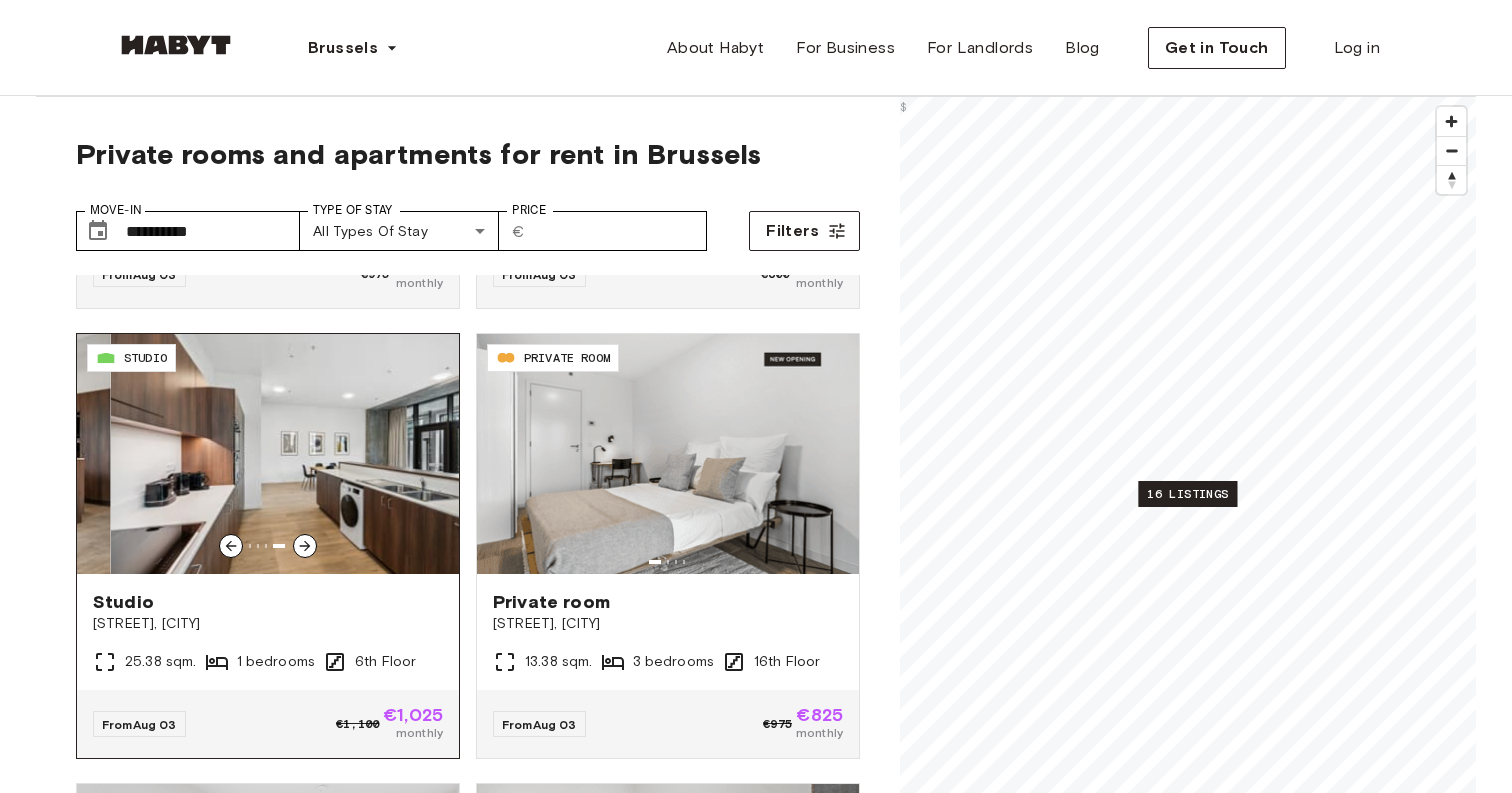 click 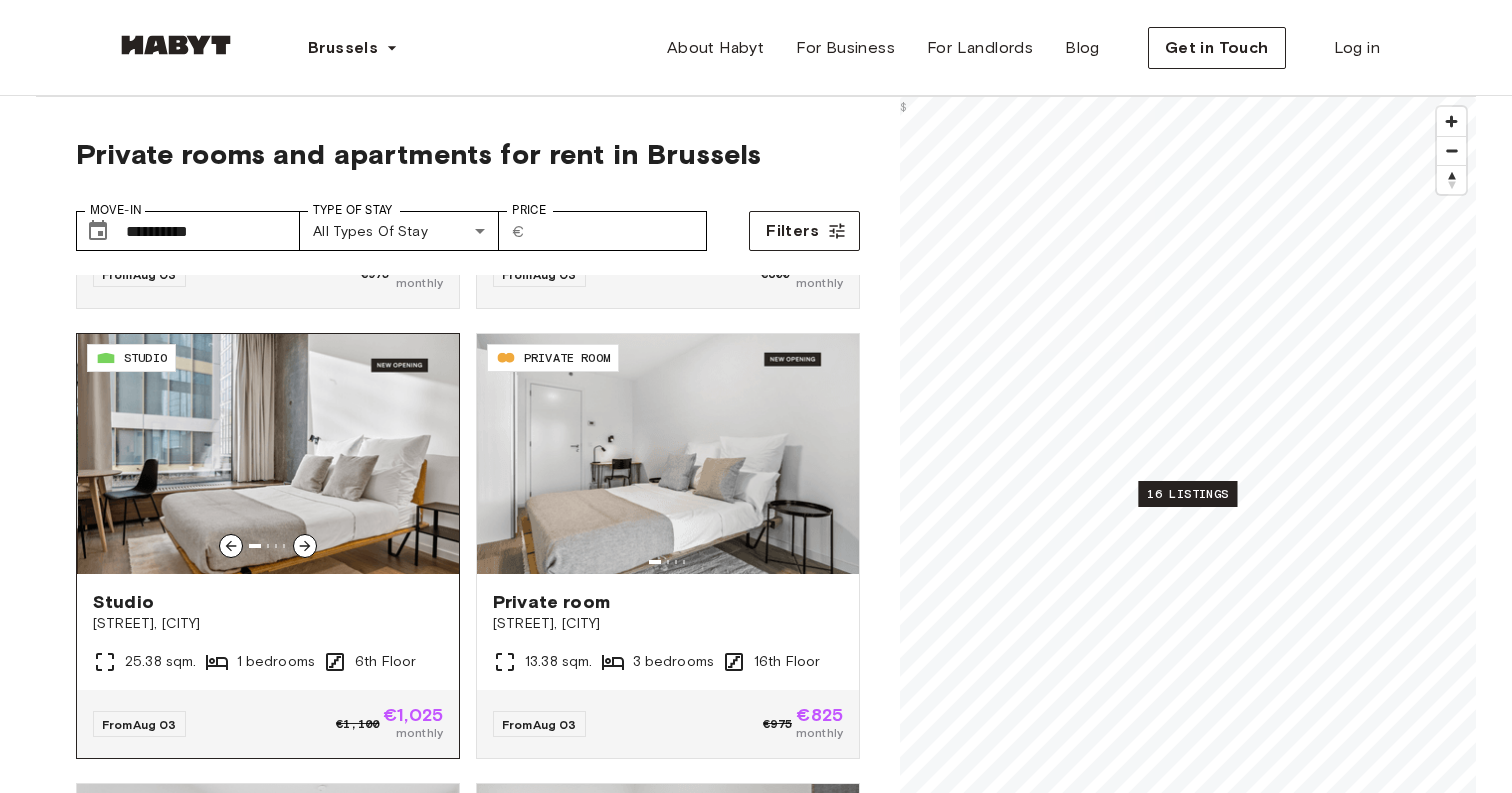 click 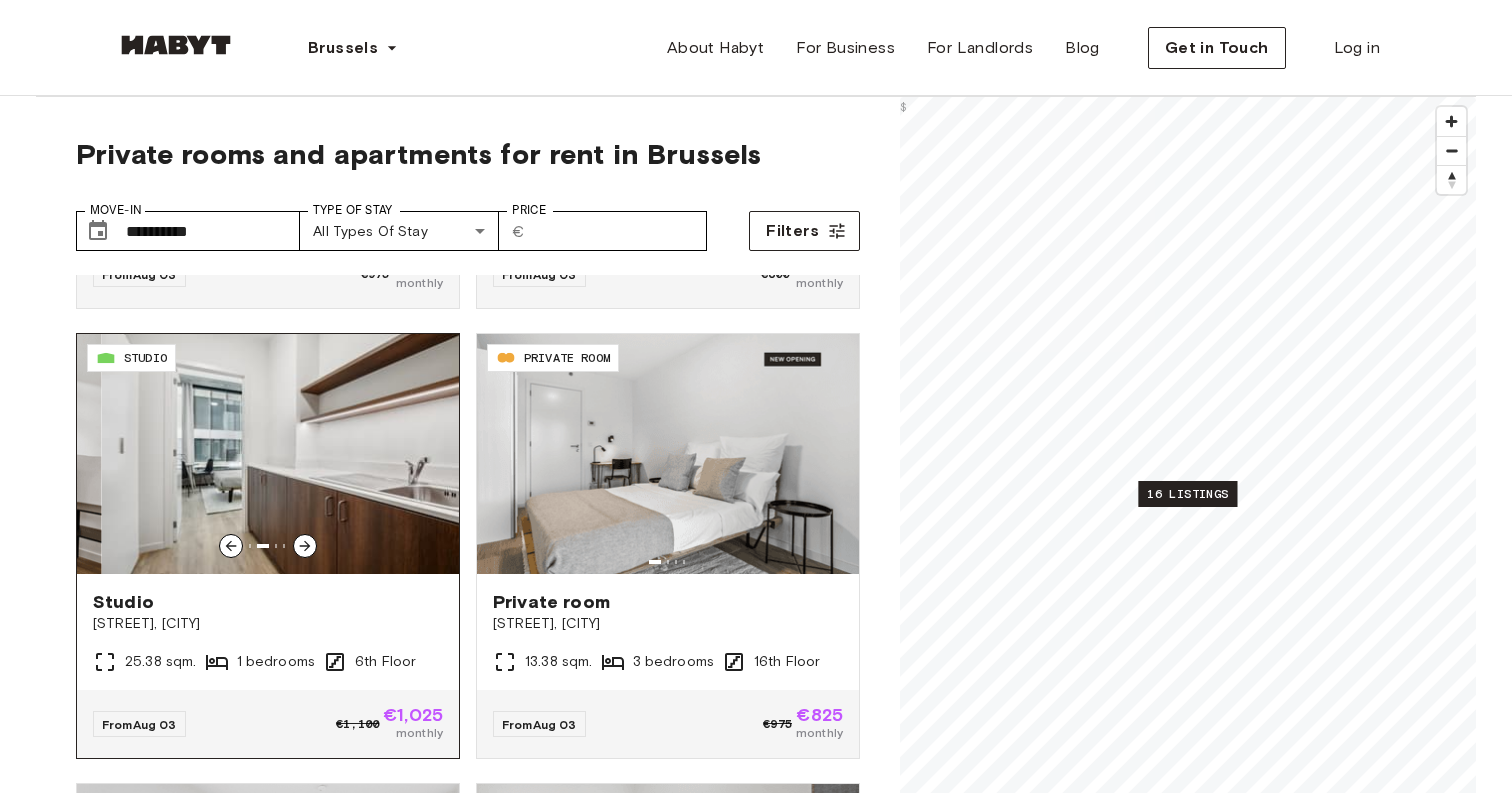 click 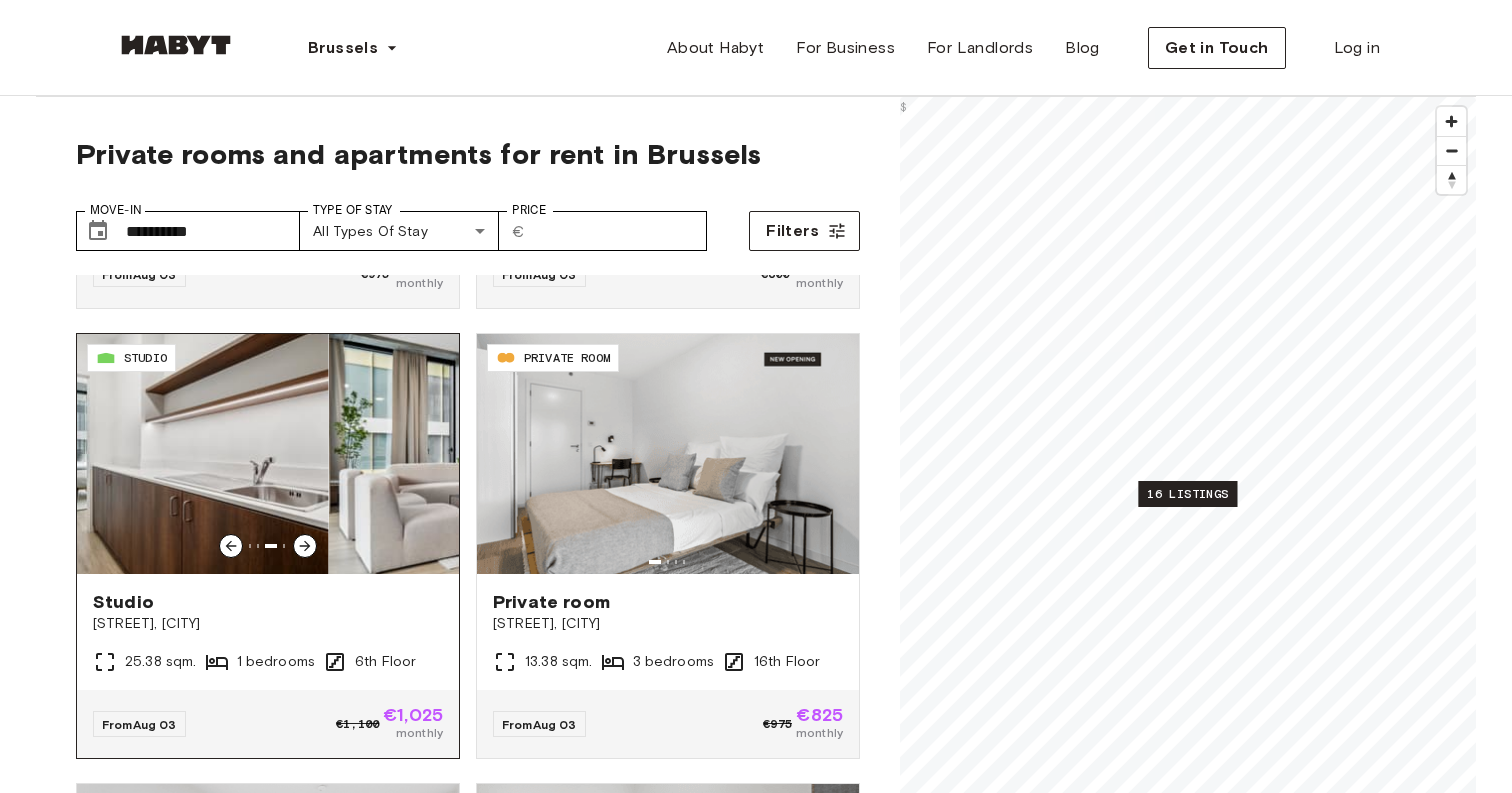 click 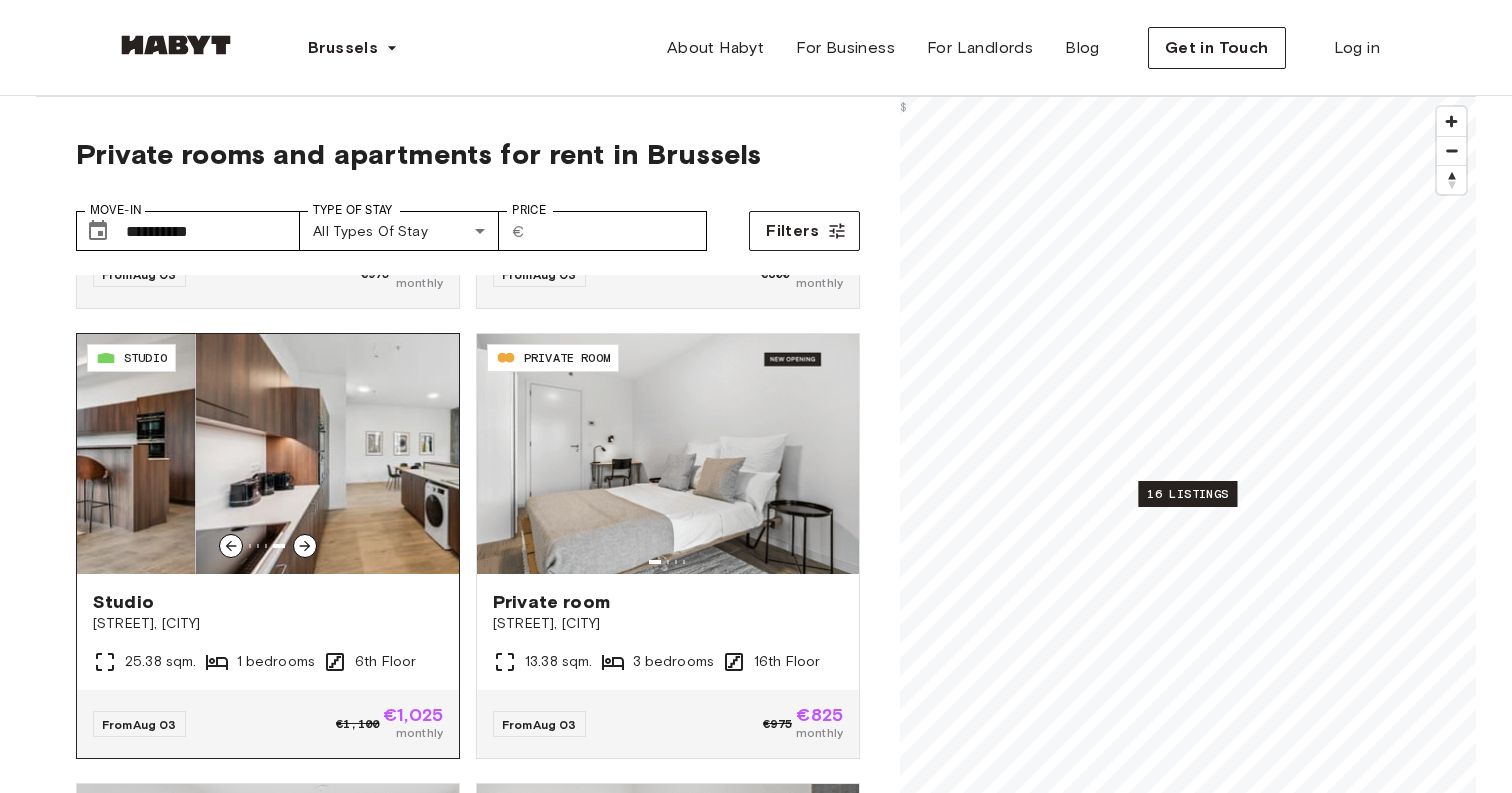 click 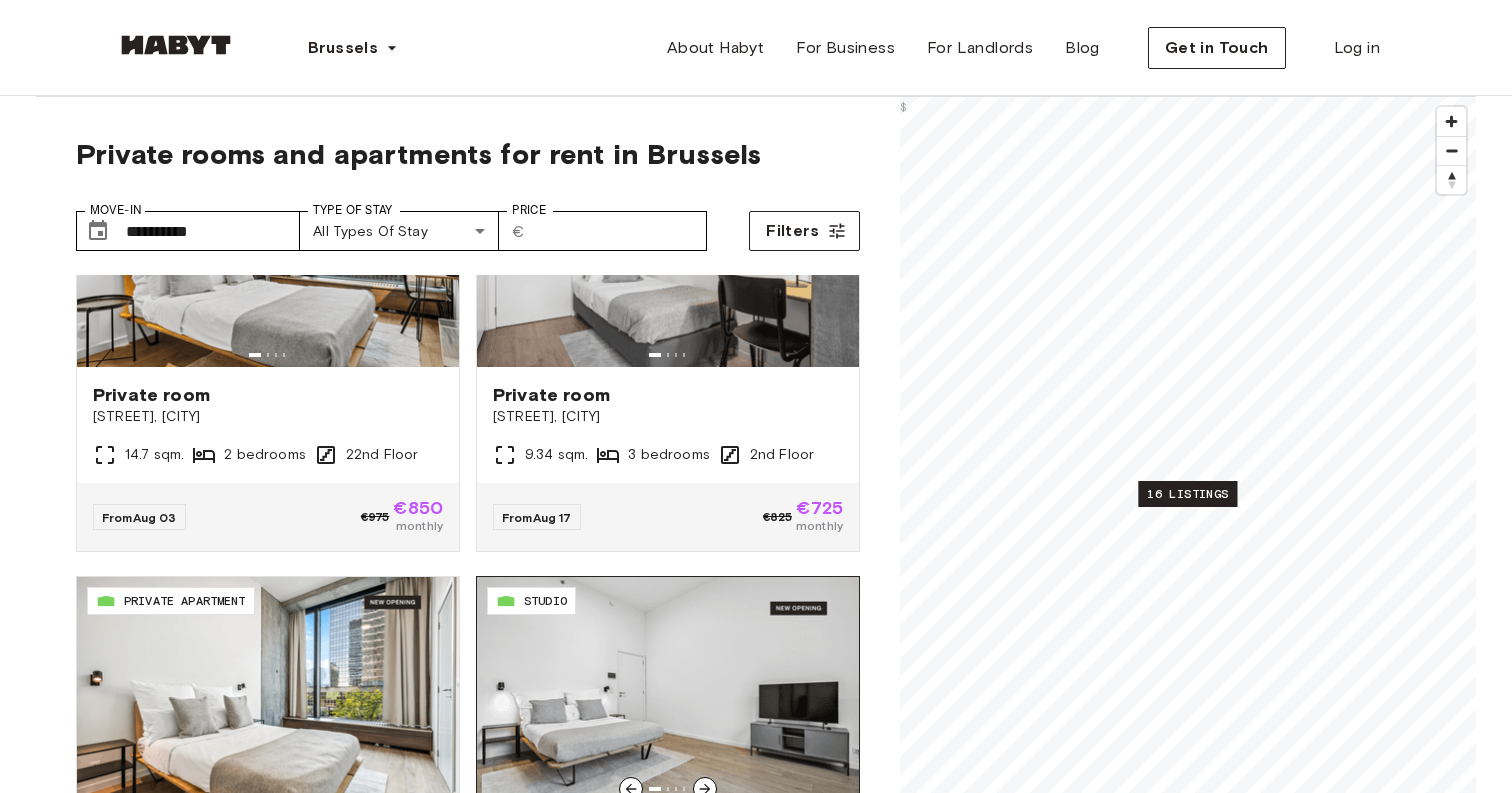 scroll, scrollTop: 1036, scrollLeft: 0, axis: vertical 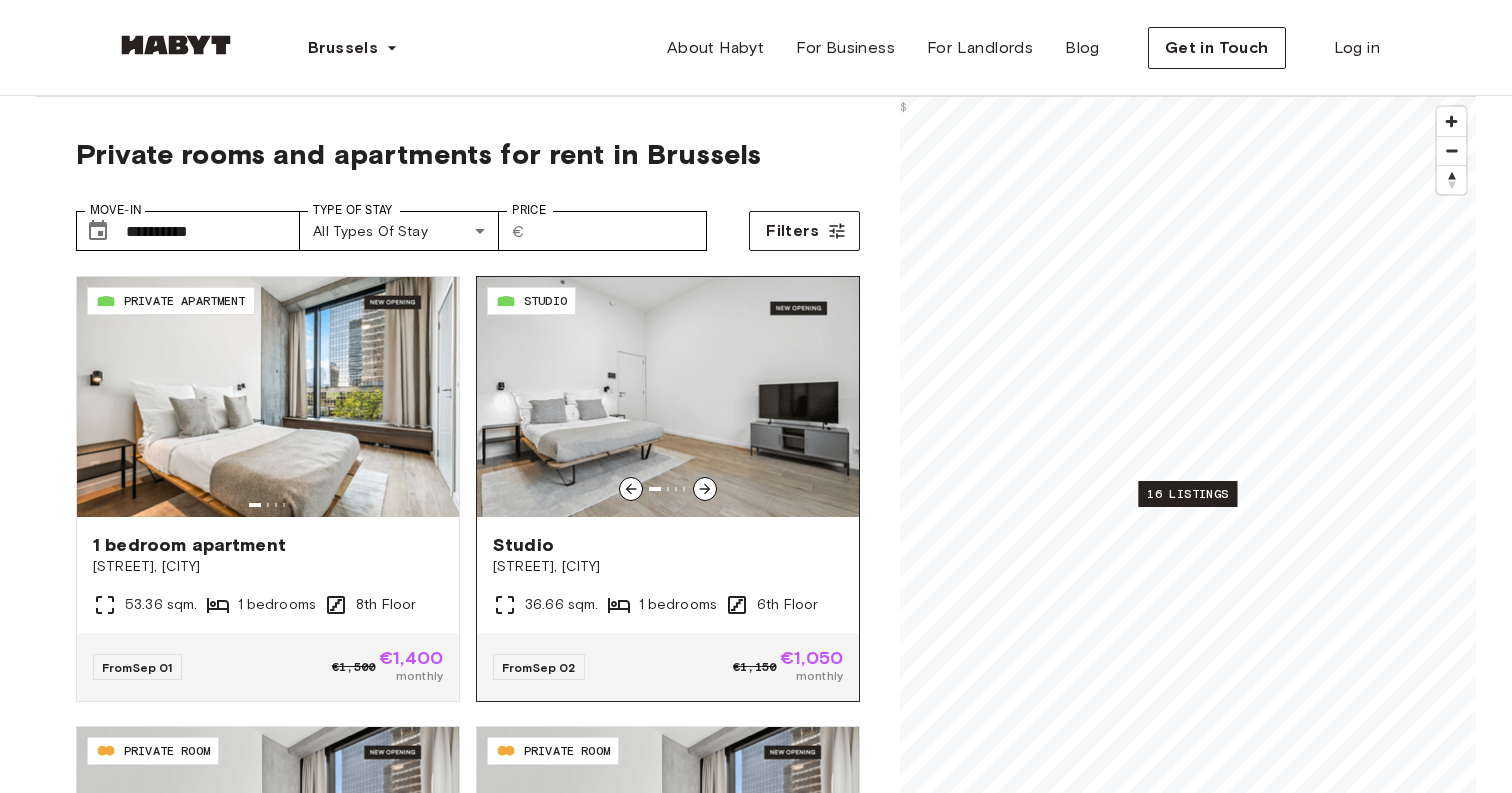 click at bounding box center [668, 397] 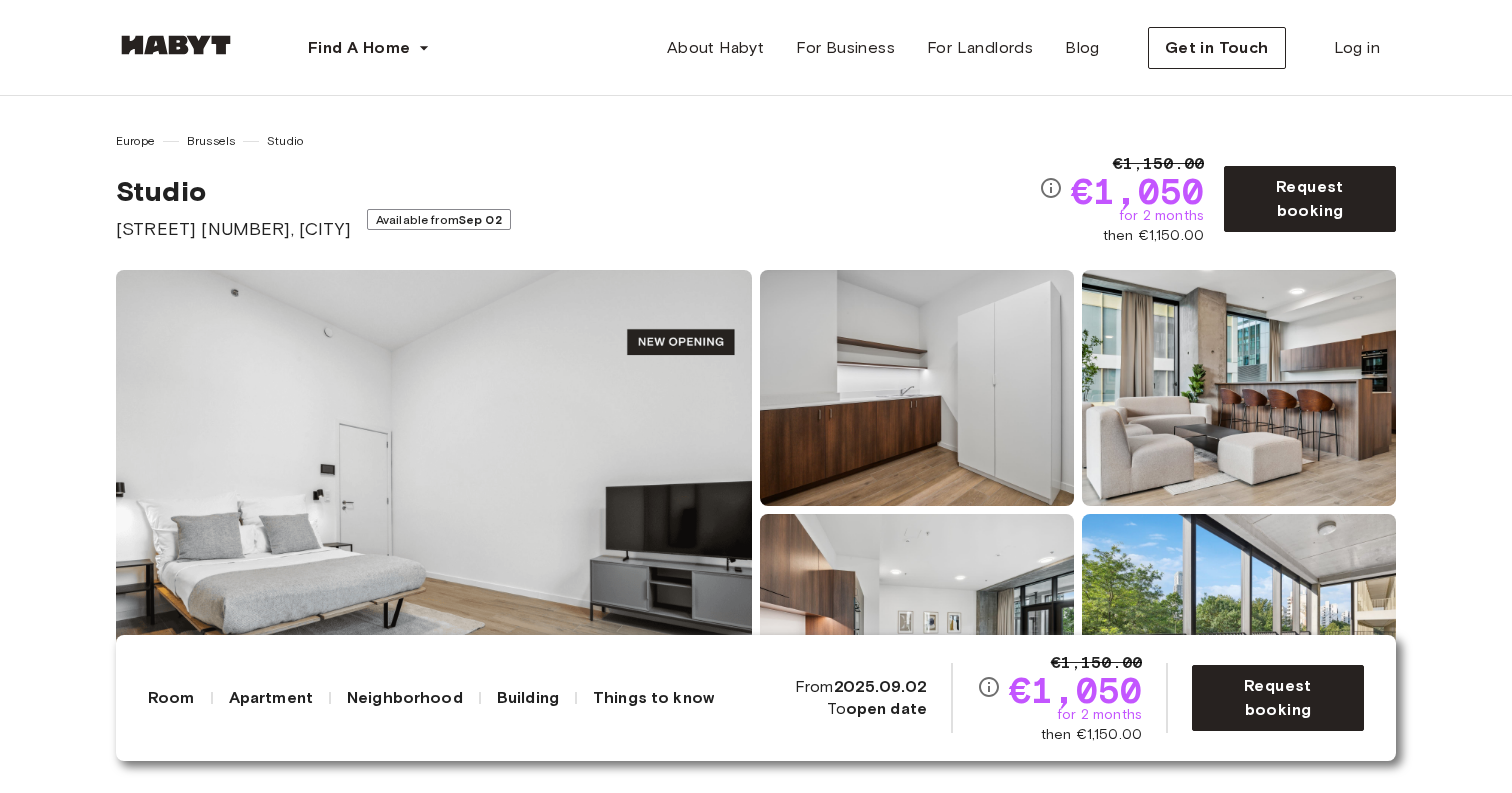 scroll, scrollTop: 0, scrollLeft: 0, axis: both 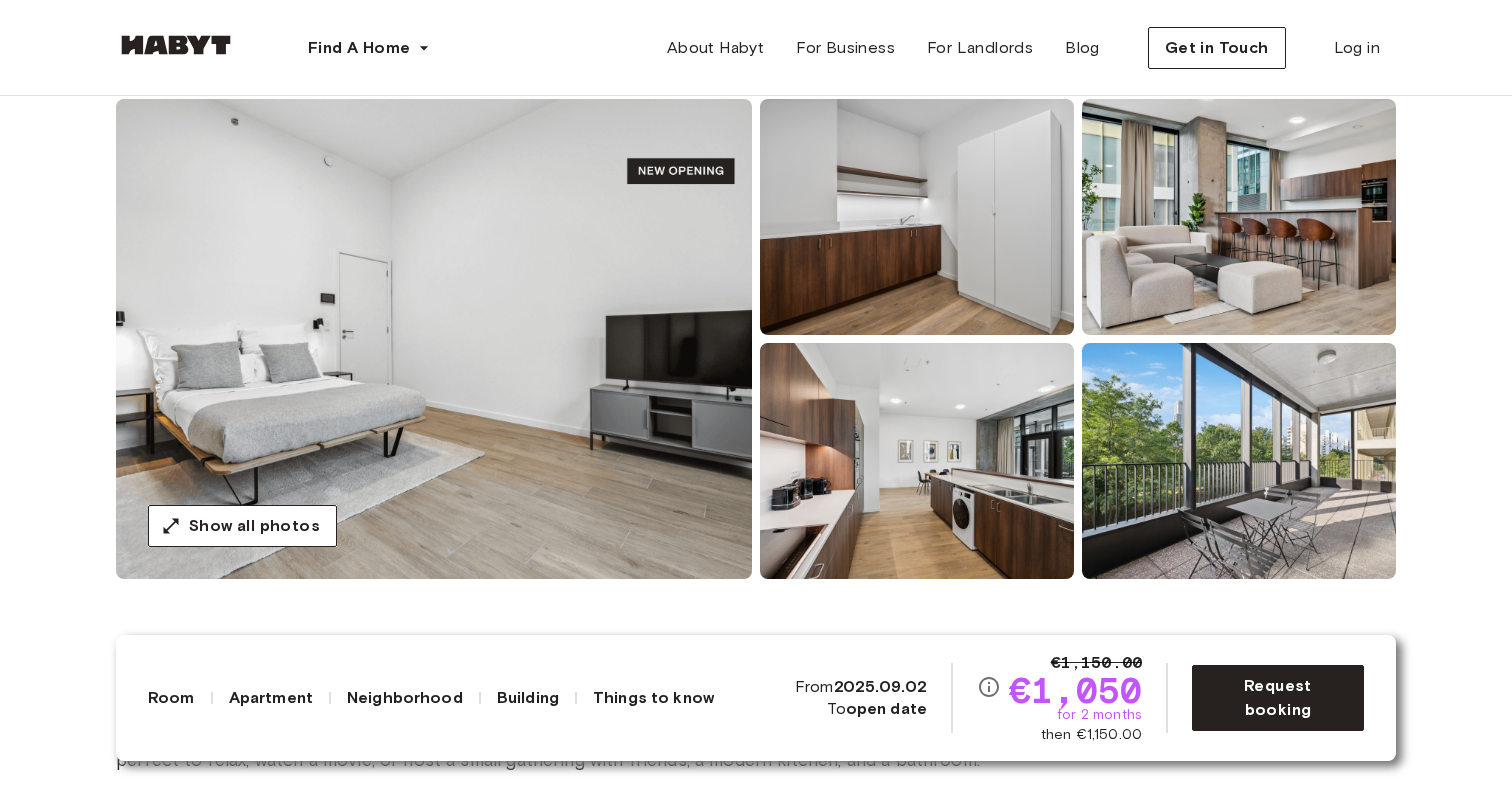 click at bounding box center (434, 339) 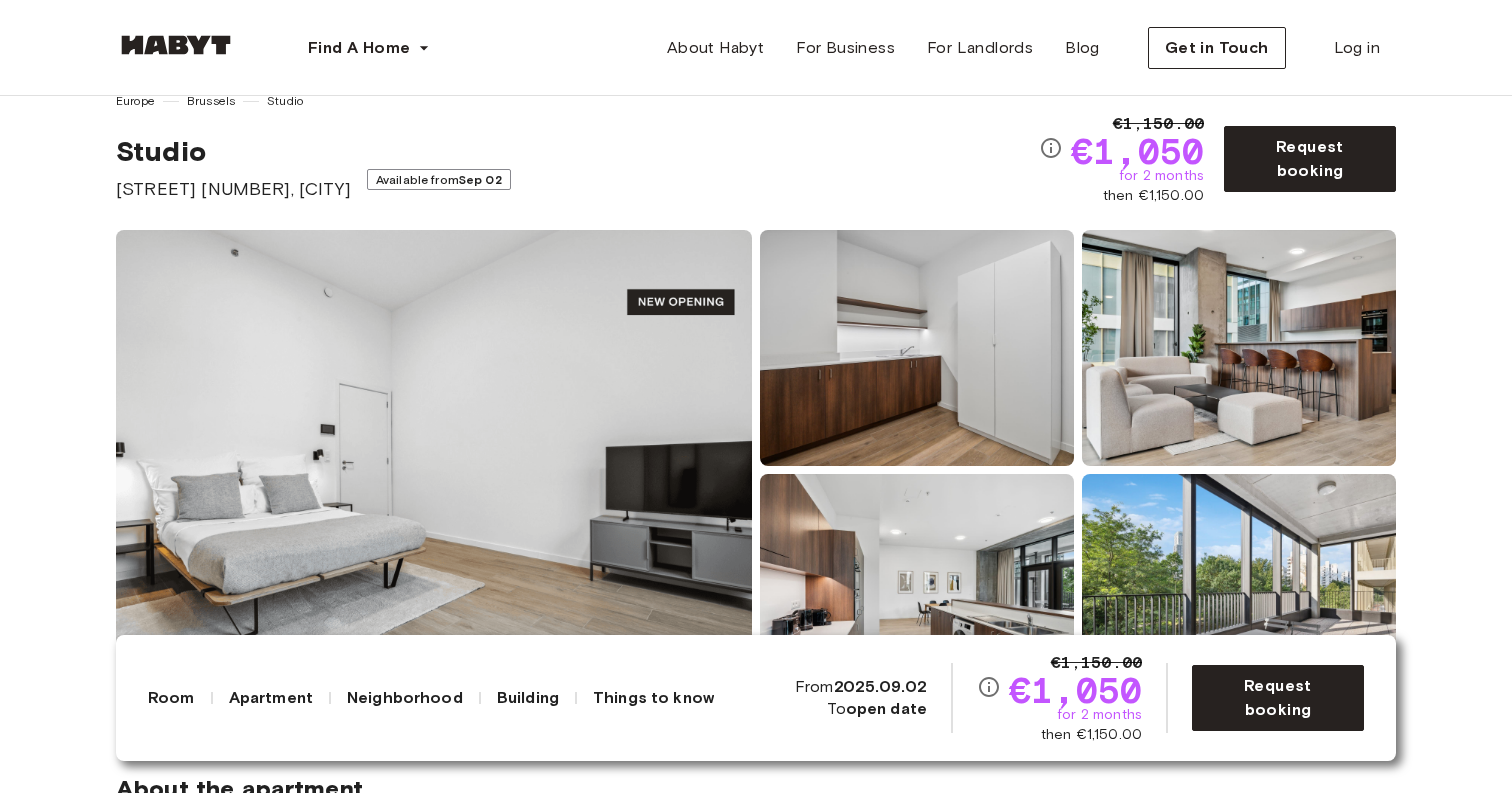 scroll, scrollTop: 0, scrollLeft: 0, axis: both 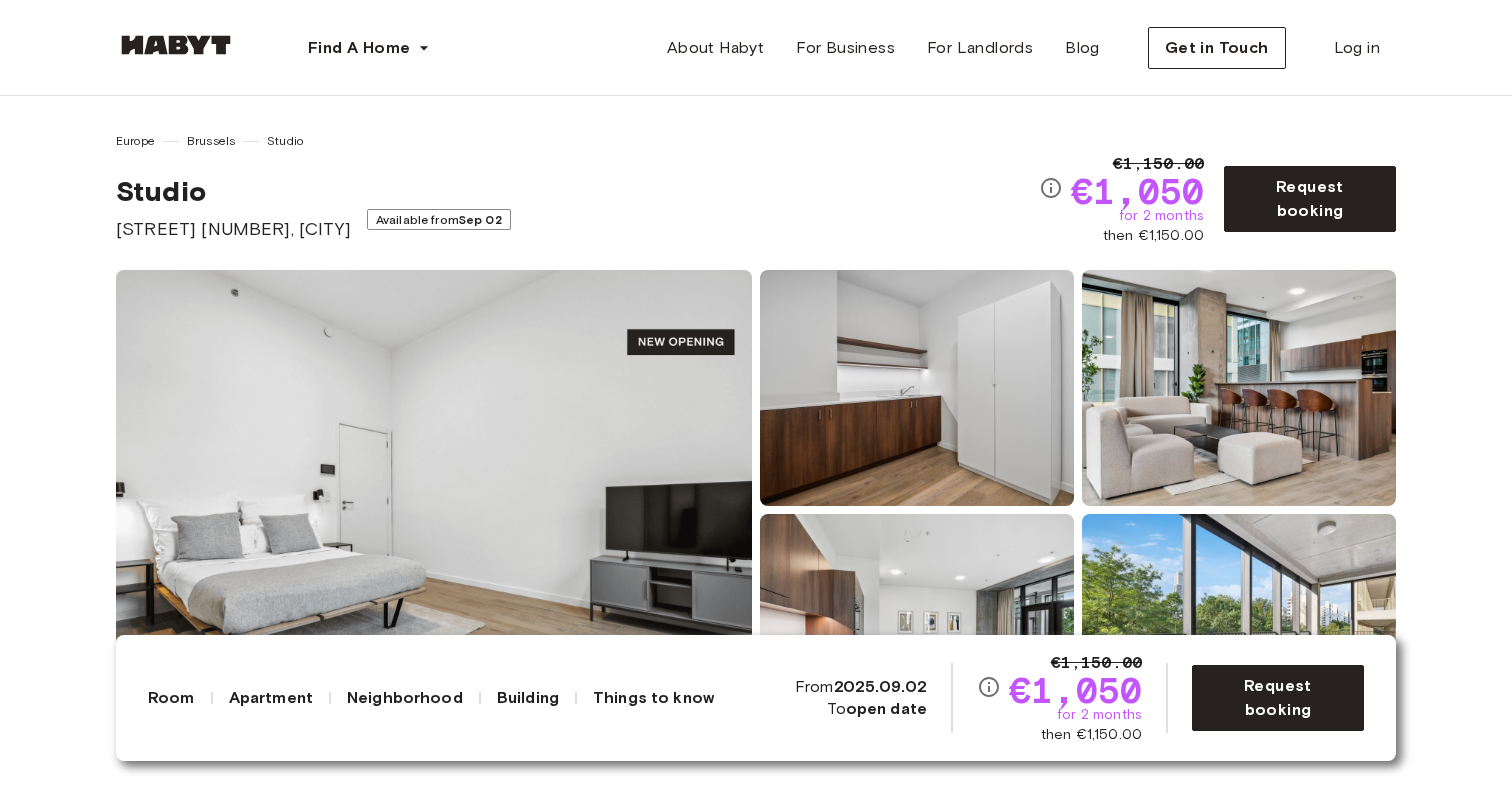 click at bounding box center (434, 510) 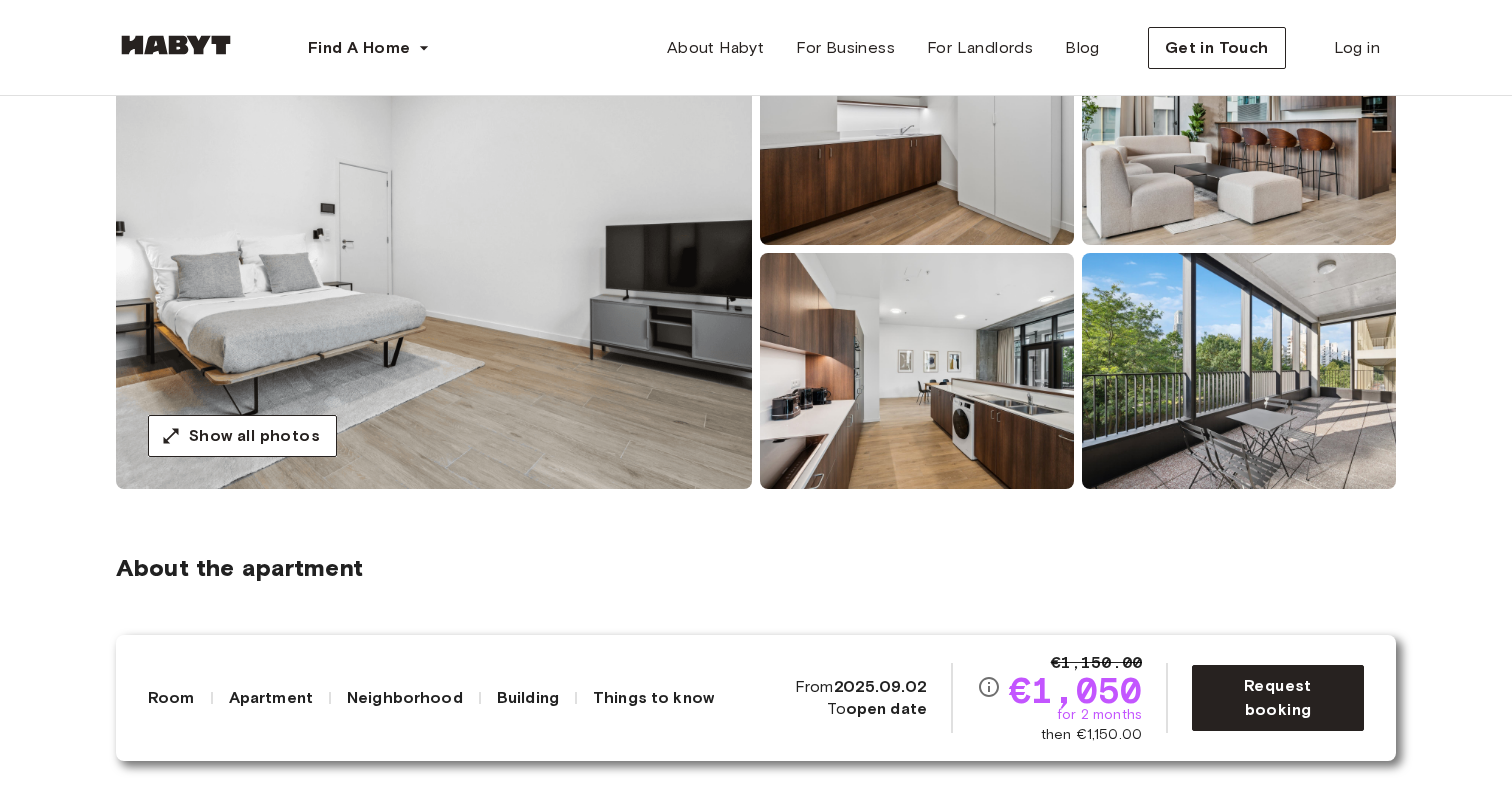 scroll, scrollTop: 0, scrollLeft: 0, axis: both 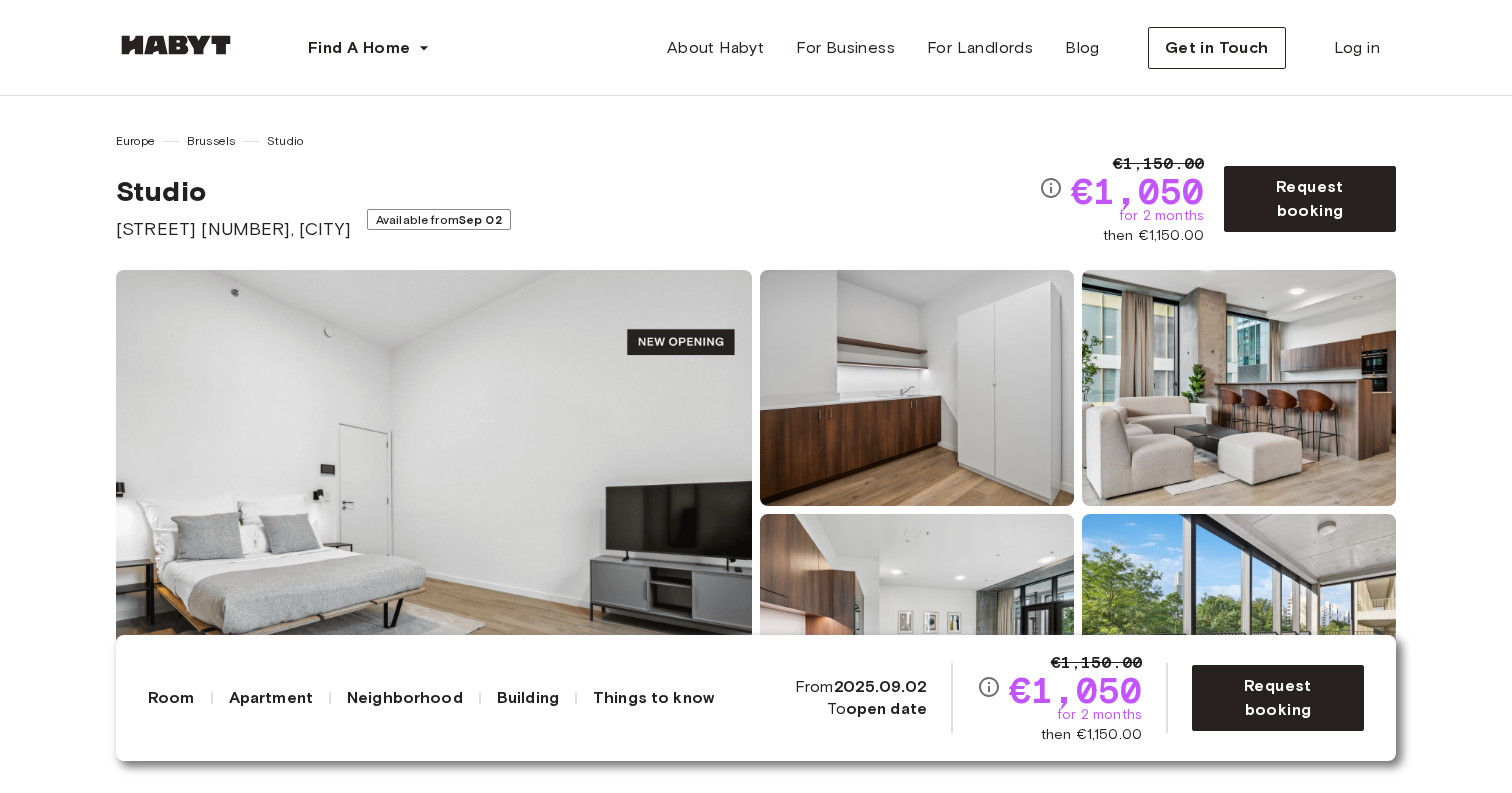 click at bounding box center (434, 510) 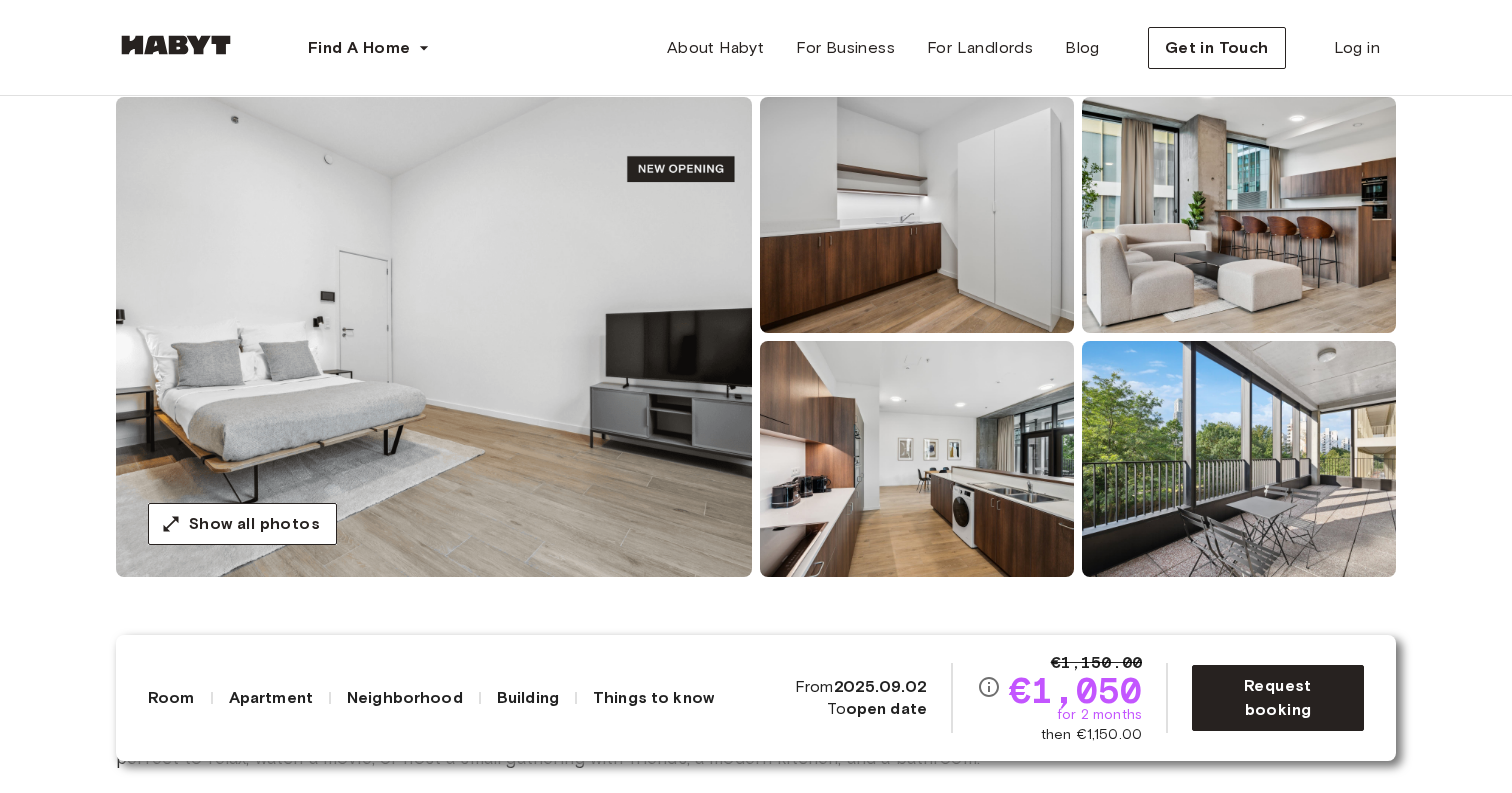 scroll, scrollTop: 176, scrollLeft: 0, axis: vertical 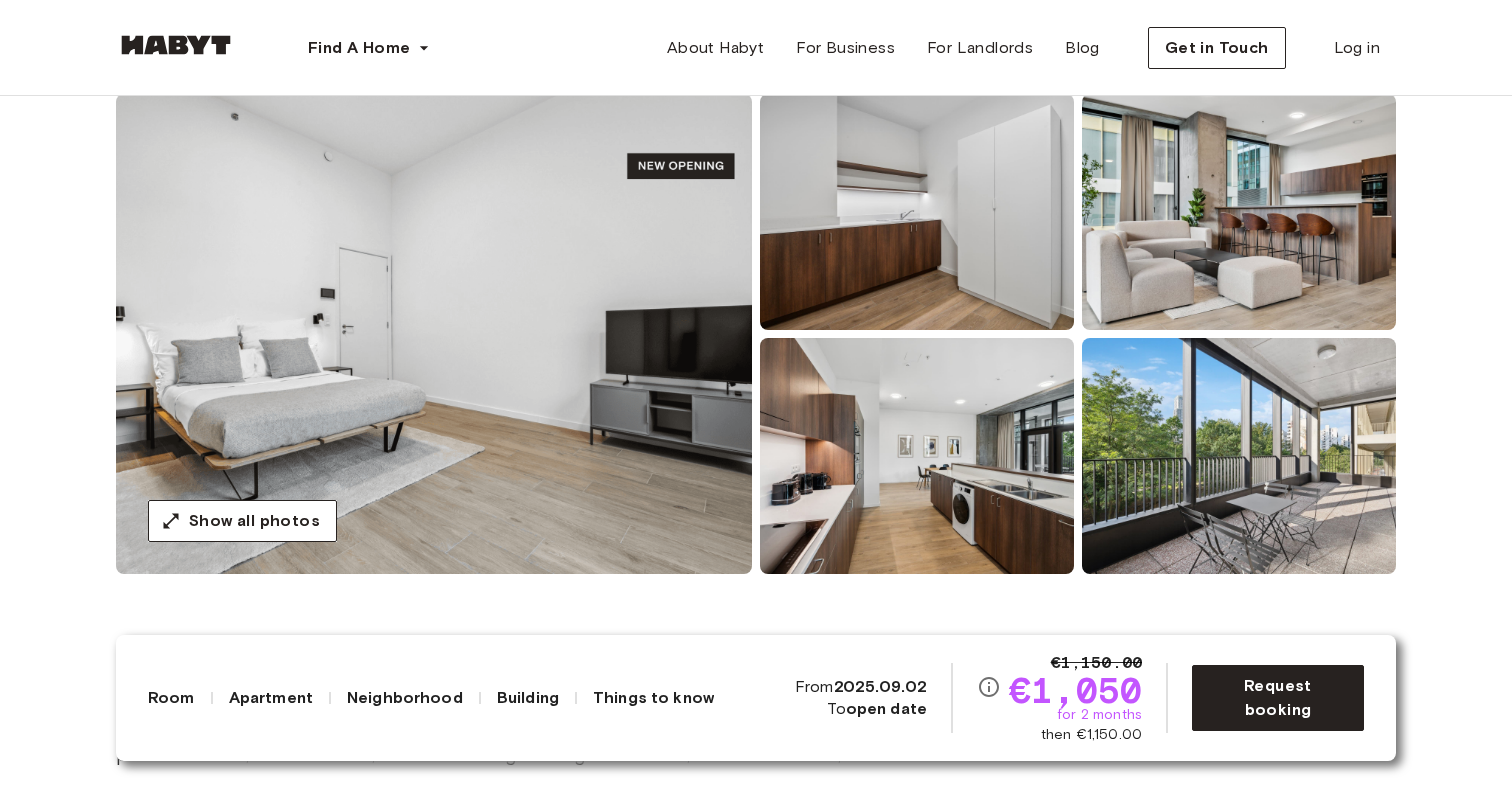 click at bounding box center [917, 456] 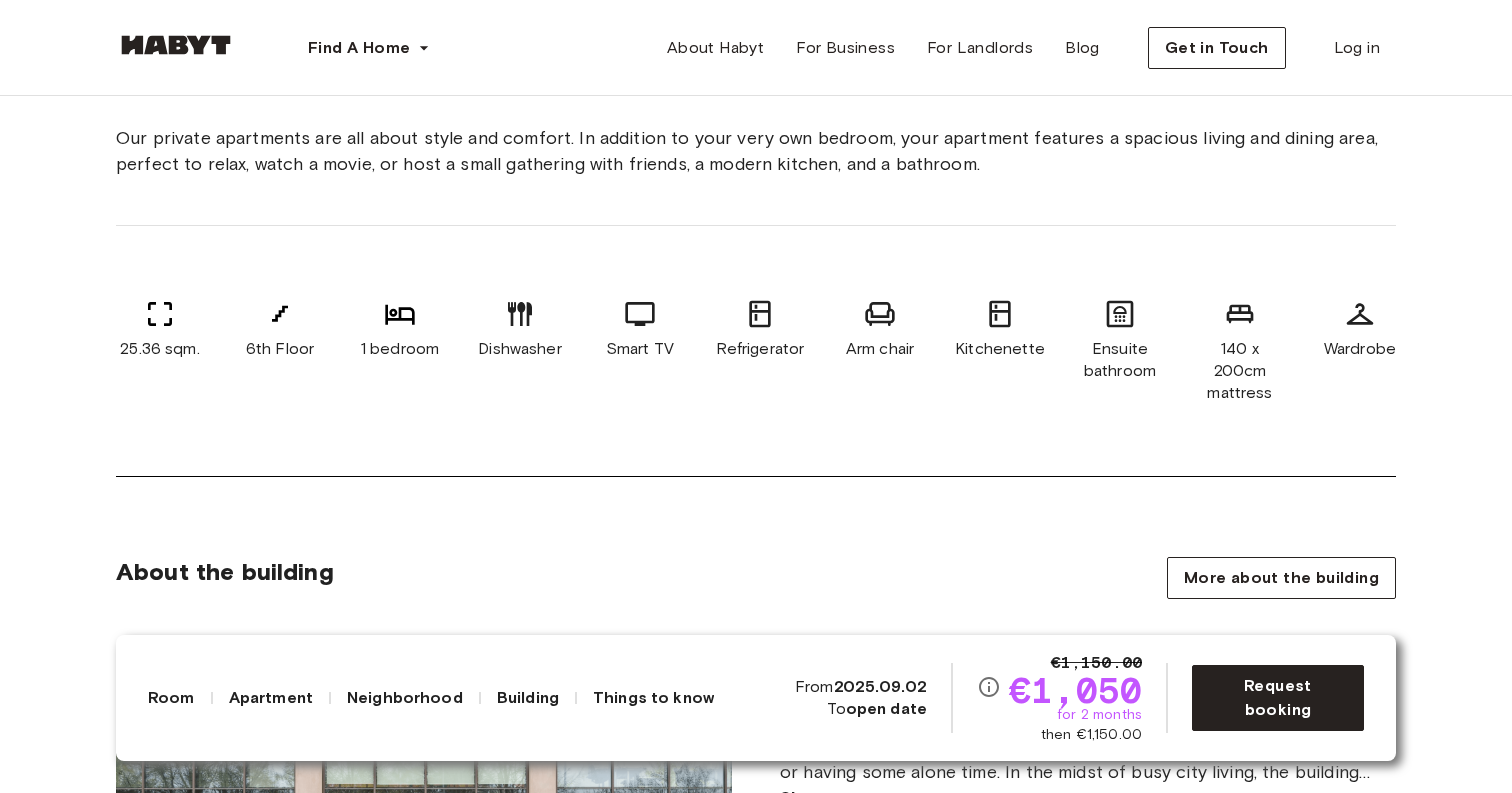 scroll, scrollTop: 769, scrollLeft: 0, axis: vertical 